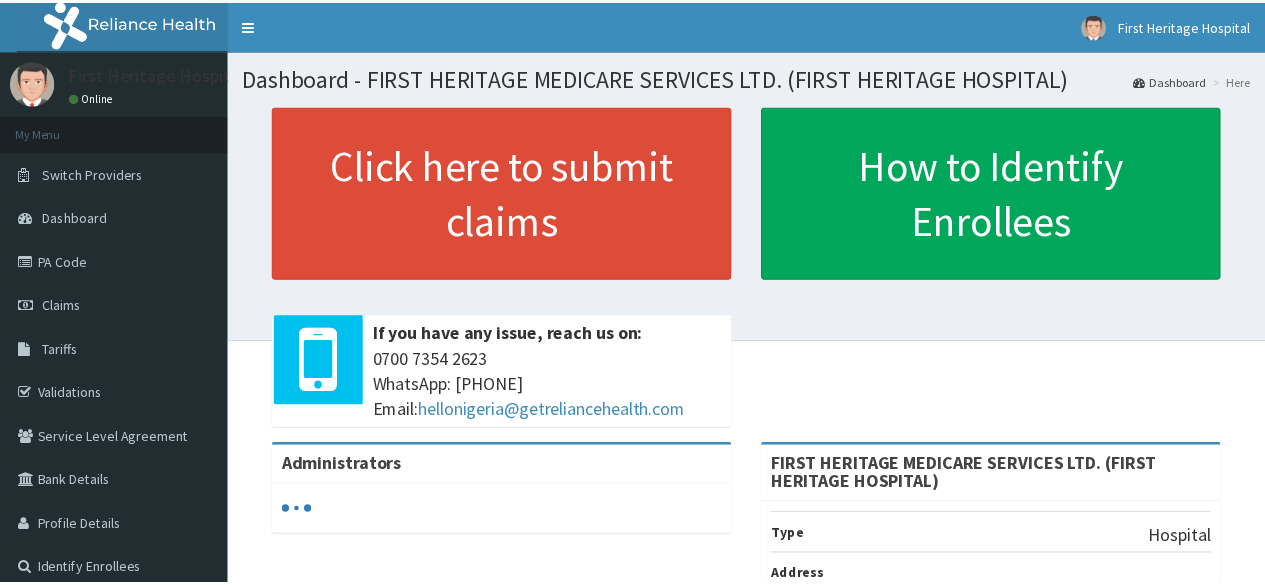 scroll, scrollTop: 0, scrollLeft: 0, axis: both 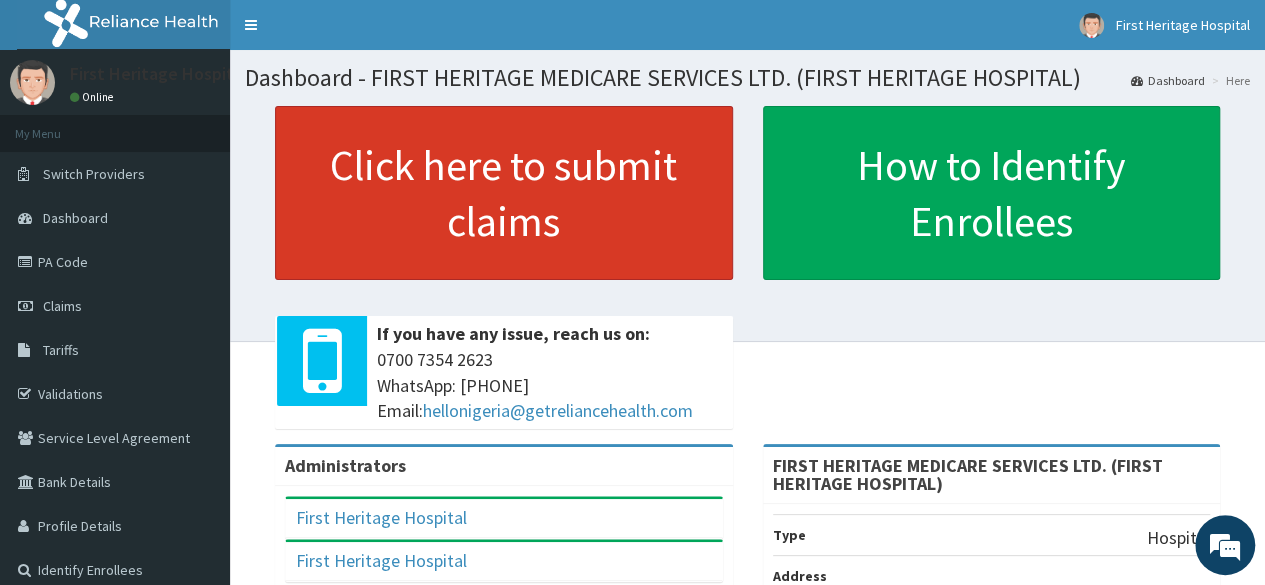 click on "Click here to submit claims" at bounding box center (504, 193) 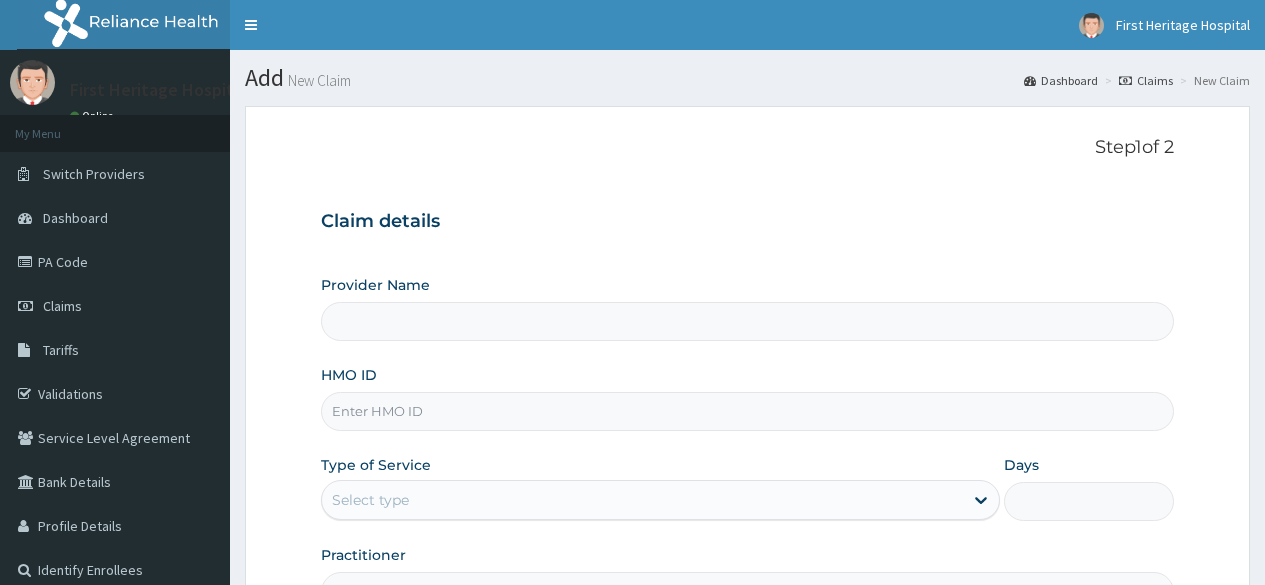 scroll, scrollTop: 0, scrollLeft: 0, axis: both 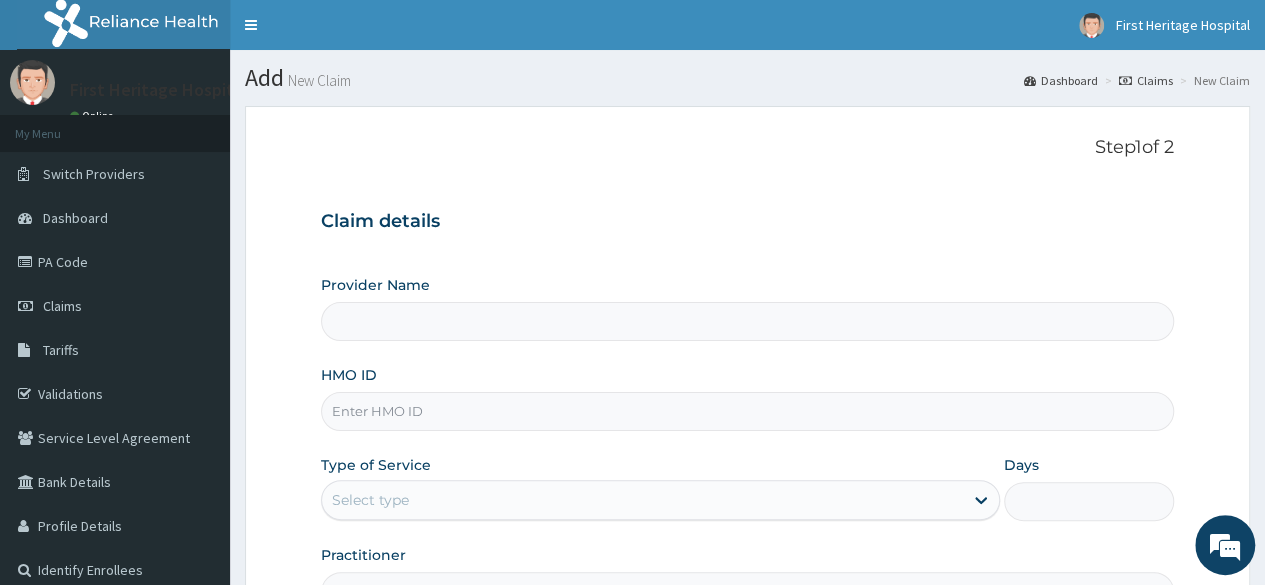 click on "HMO ID" at bounding box center (747, 411) 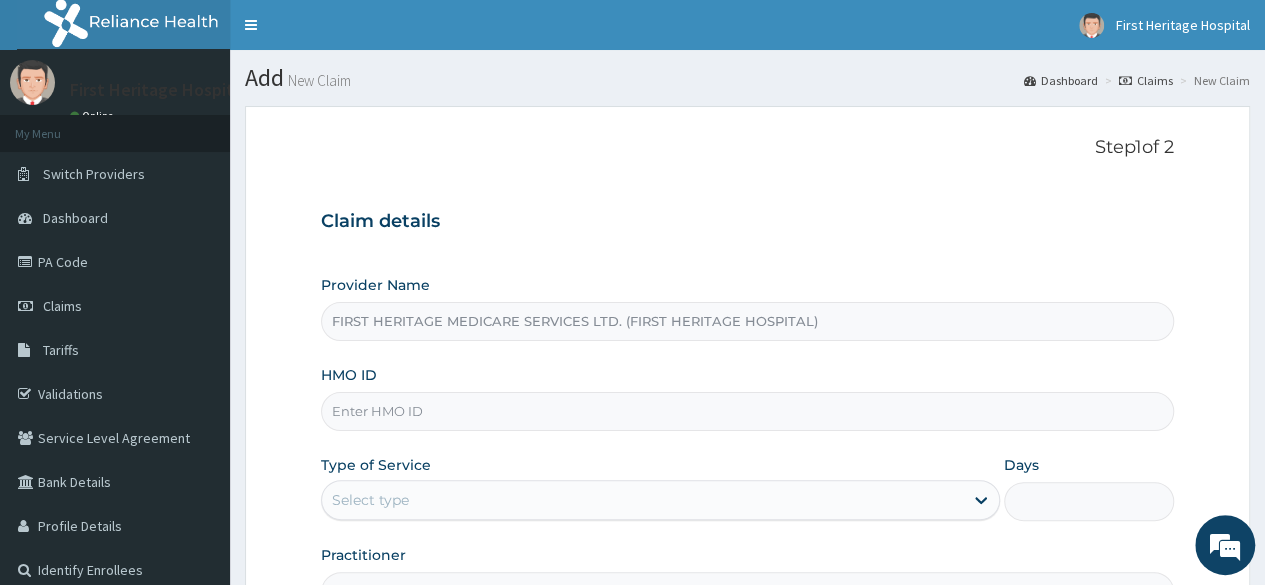 scroll, scrollTop: 0, scrollLeft: 0, axis: both 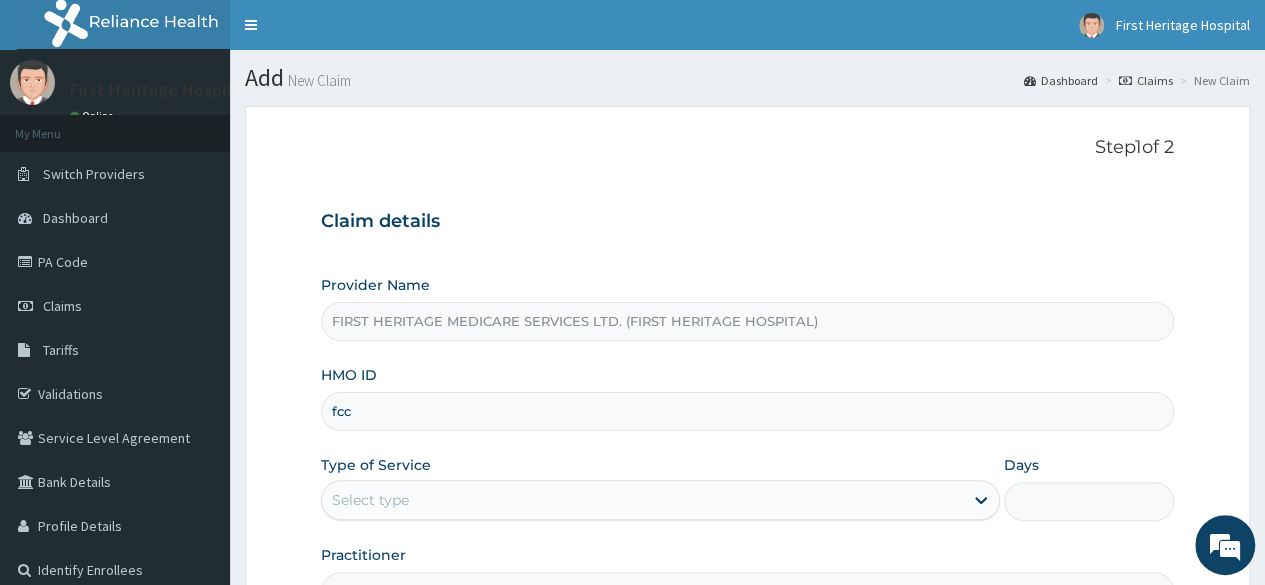 type on "FCC/11181/A" 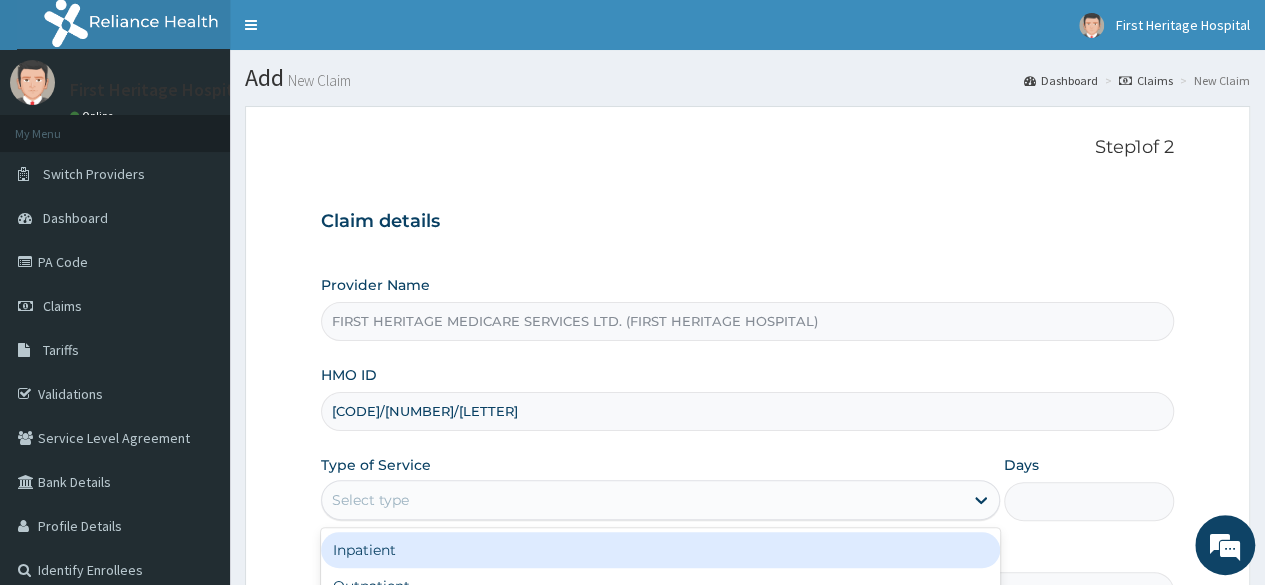 click on "Select type" at bounding box center [642, 500] 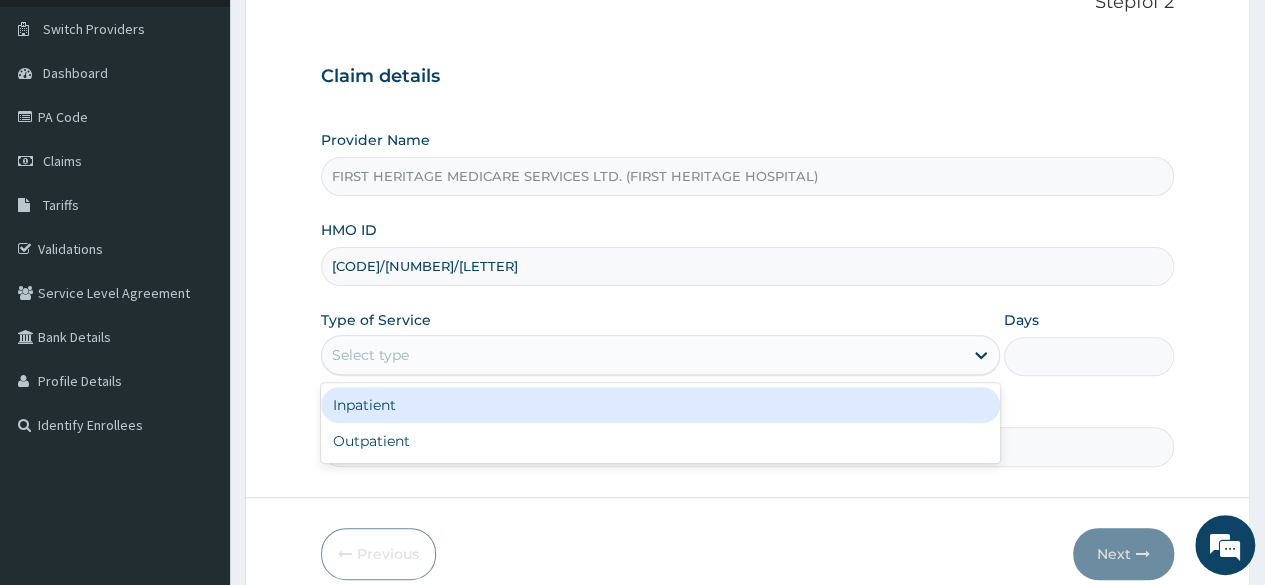 scroll, scrollTop: 184, scrollLeft: 0, axis: vertical 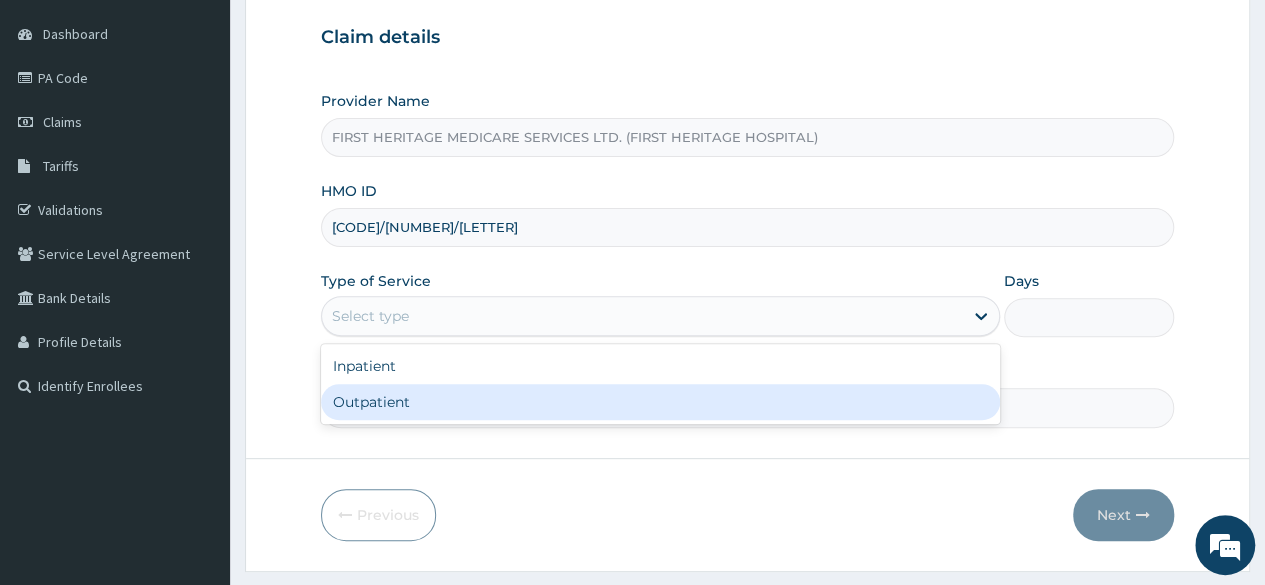 click on "Outpatient" at bounding box center (660, 402) 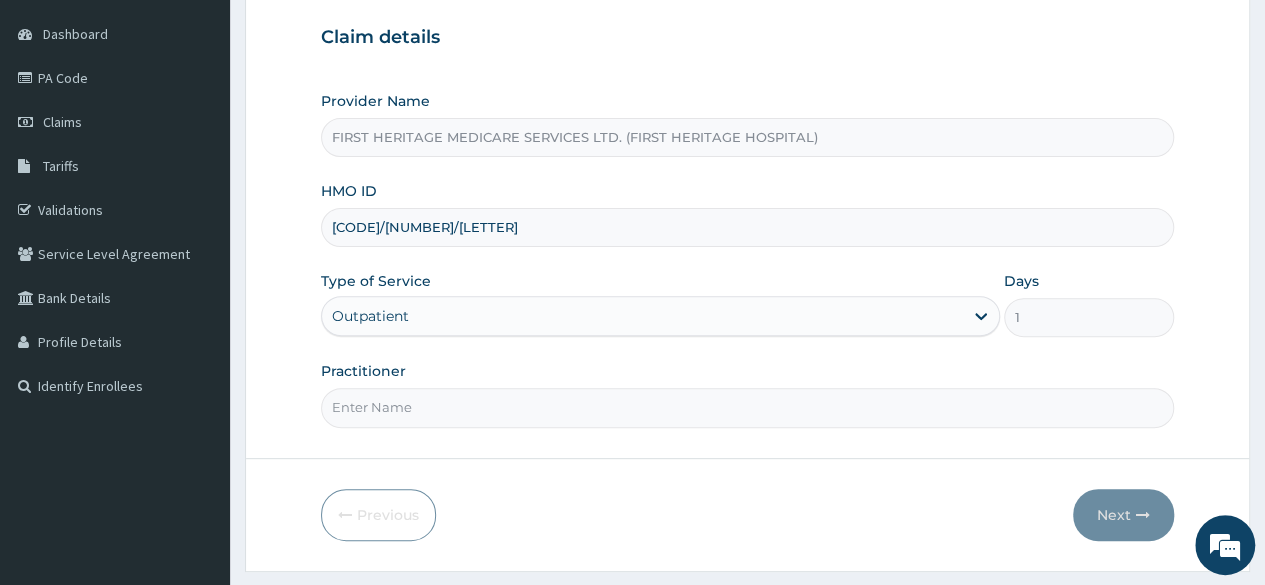 click on "Practitioner" at bounding box center (747, 407) 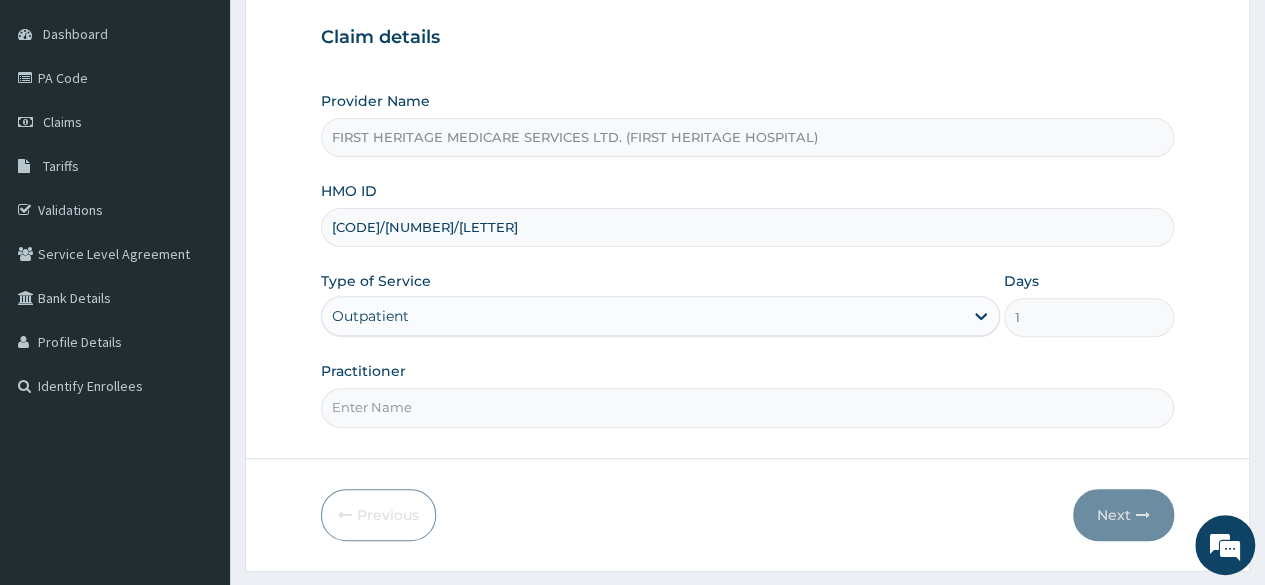 type on "DR LUKE ONWE" 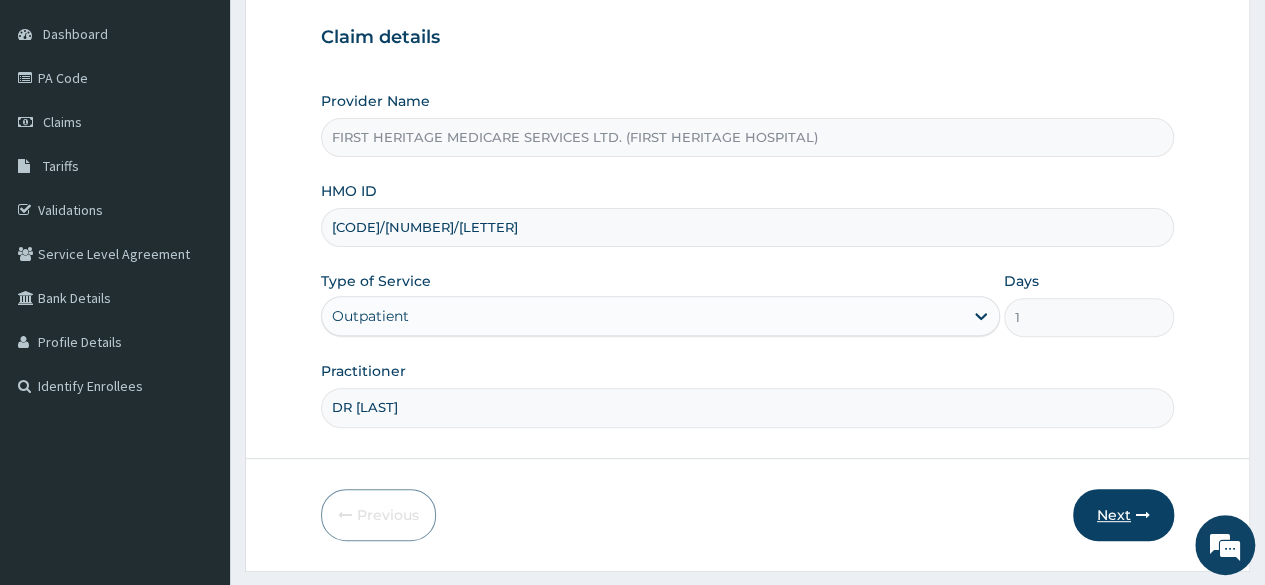 click on "Next" at bounding box center [1123, 515] 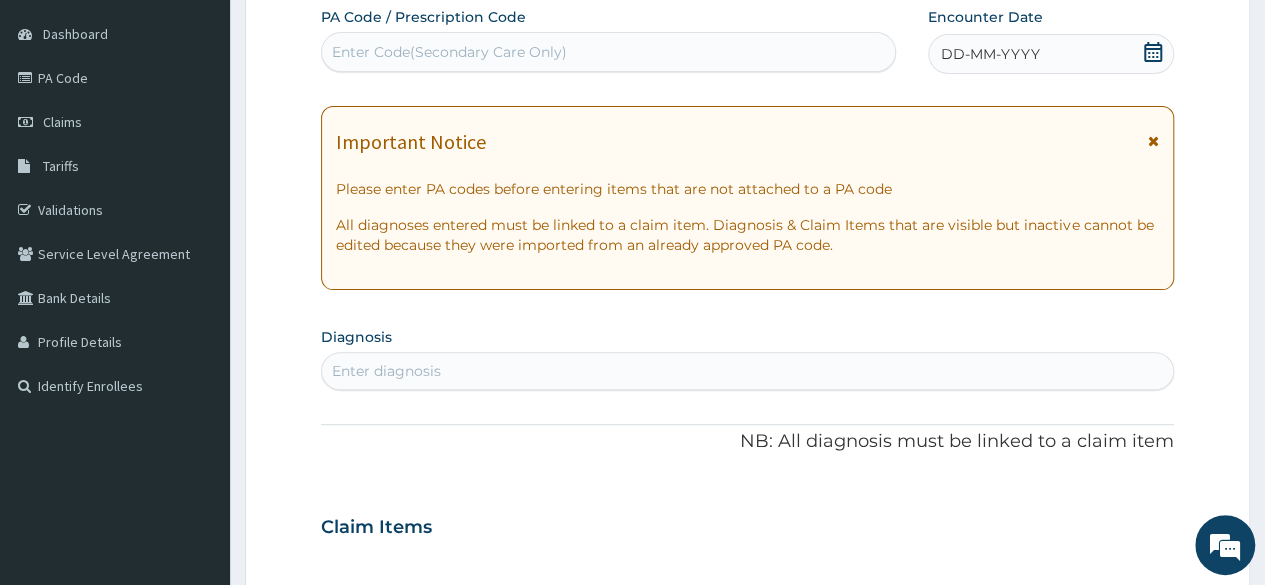 click 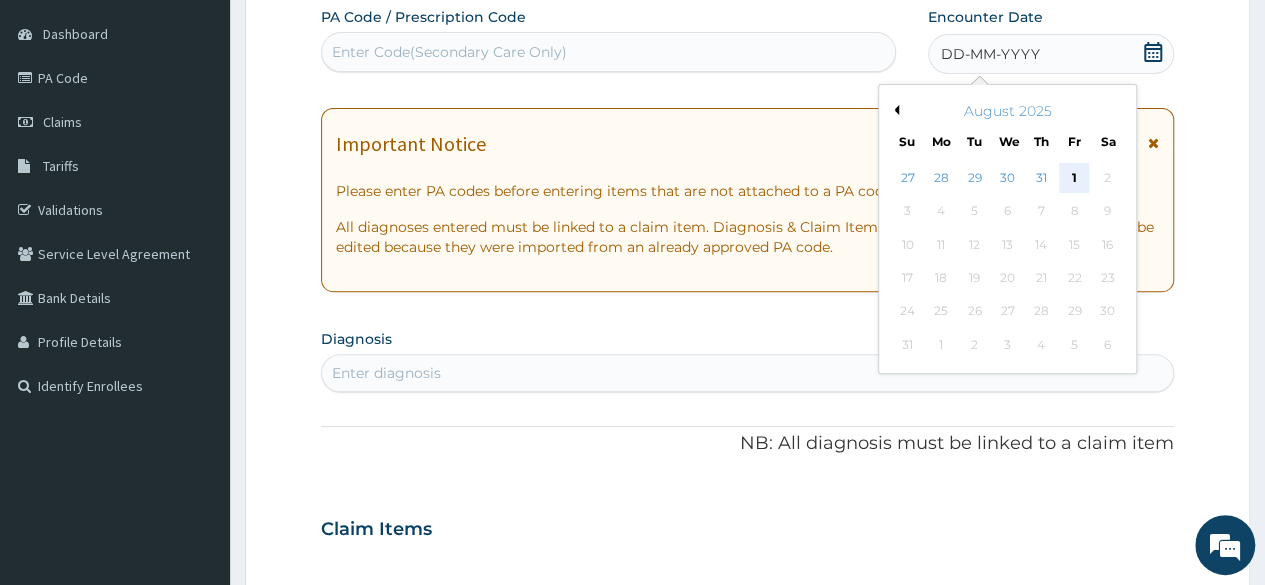 click on "1" at bounding box center [1074, 178] 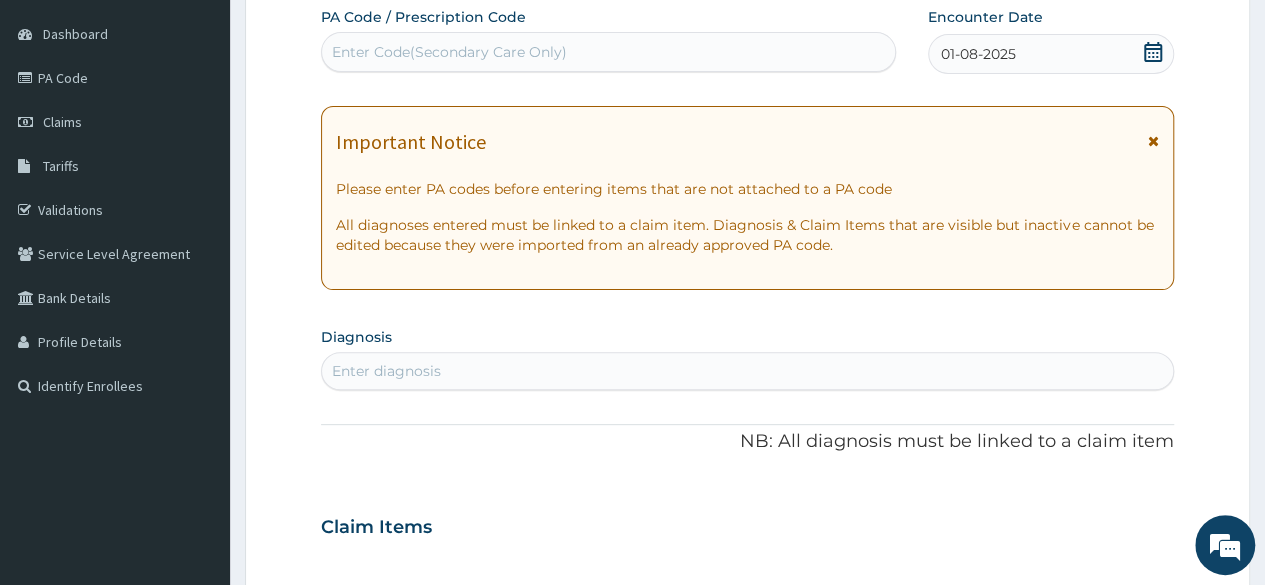 click on "Important Notice Please enter PA codes before entering items that are not attached to a PA code   All diagnoses entered must be linked to a claim item. Diagnosis & Claim Items that are visible but inactive cannot be edited because they were imported from an already approved PA code." at bounding box center (747, 198) 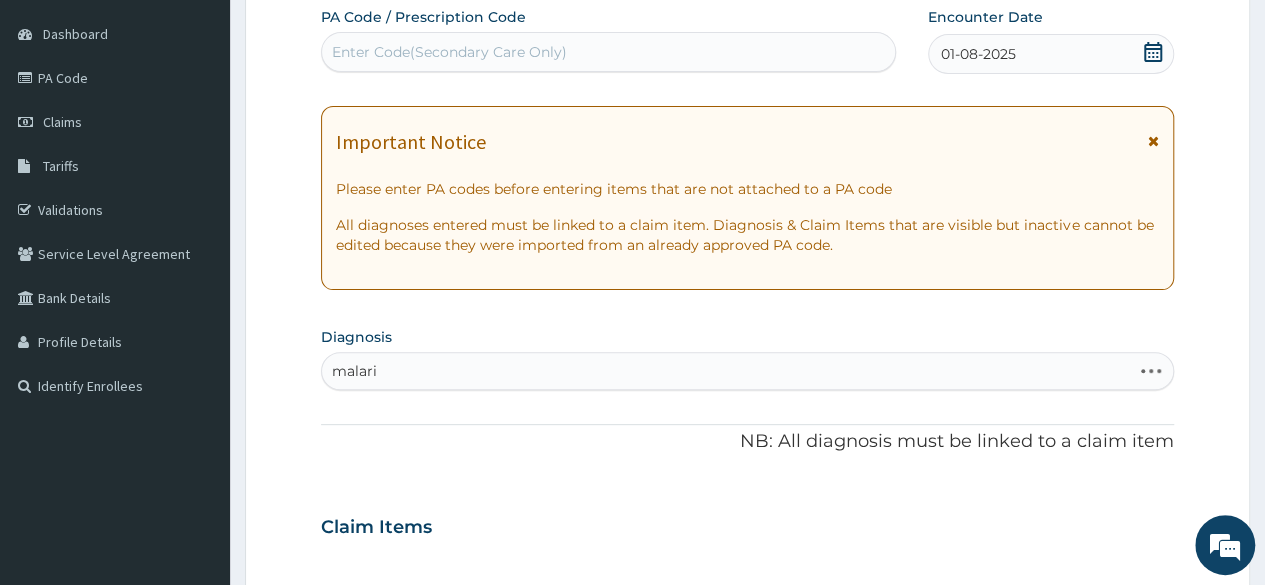 type on "malaria" 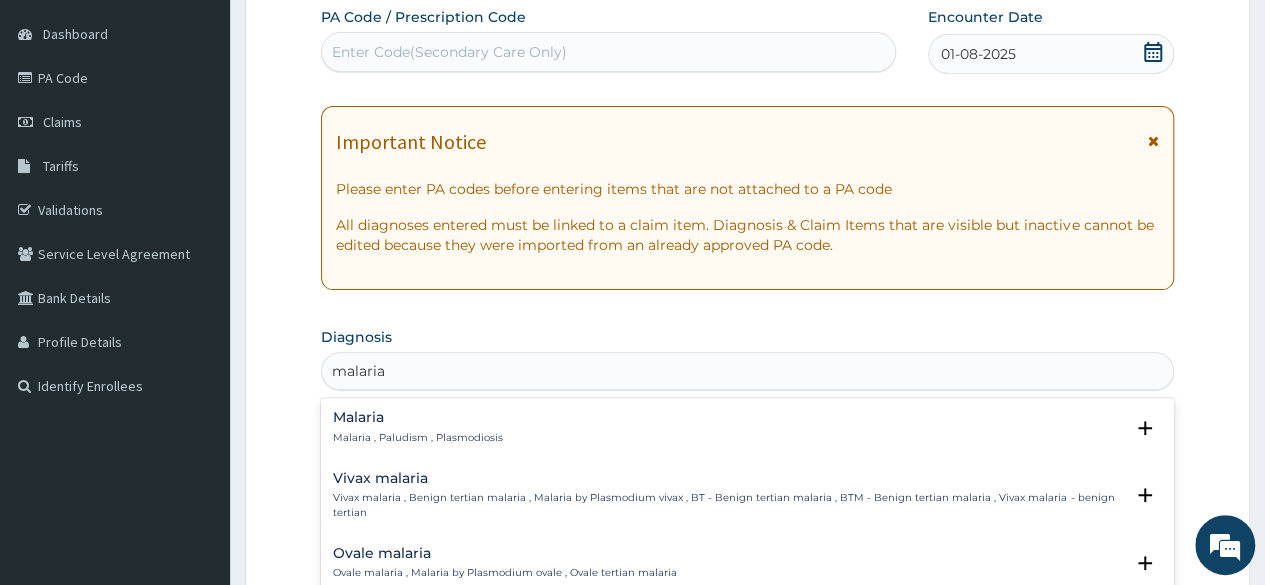 click on "Malaria" at bounding box center [418, 417] 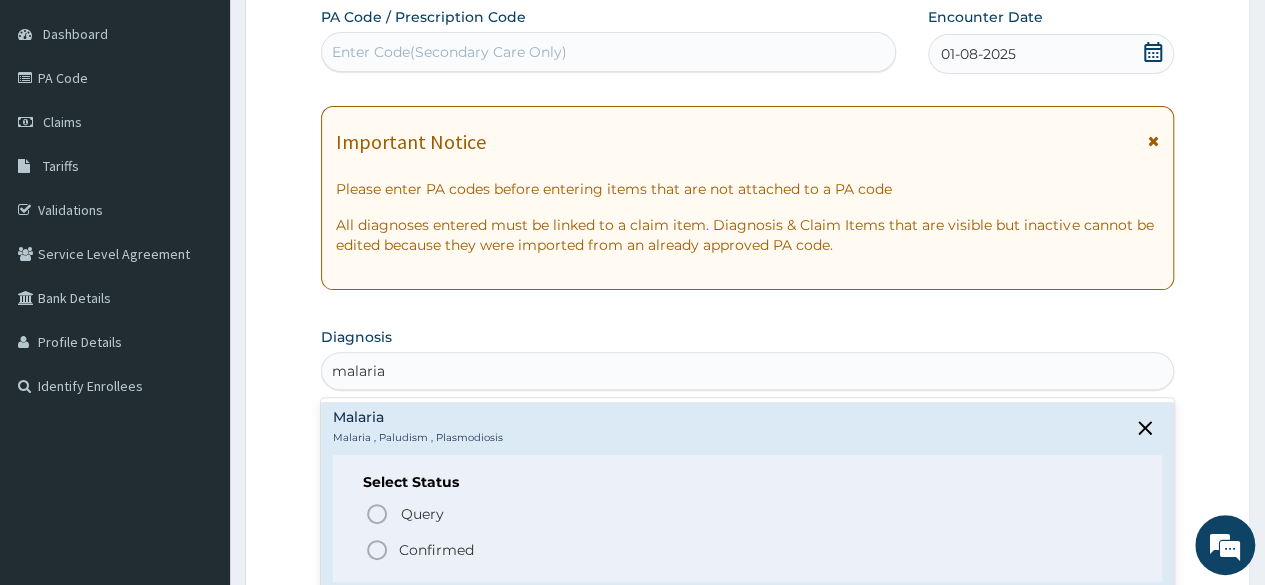 click on "Confirmed" at bounding box center (436, 550) 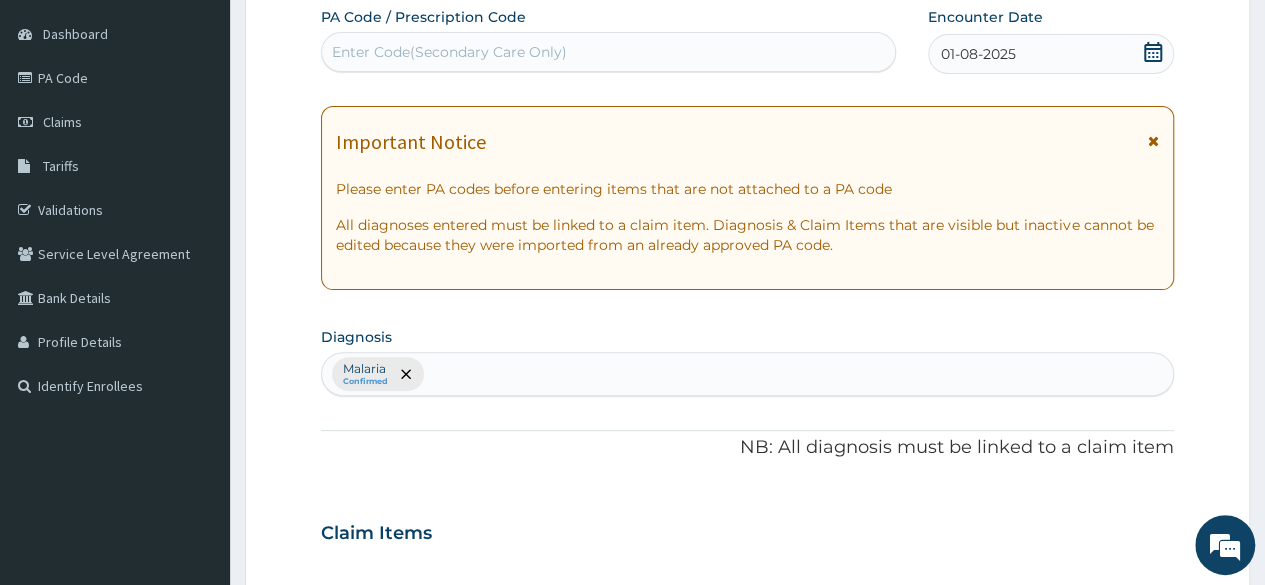 click on "Malaria Confirmed" at bounding box center [747, 374] 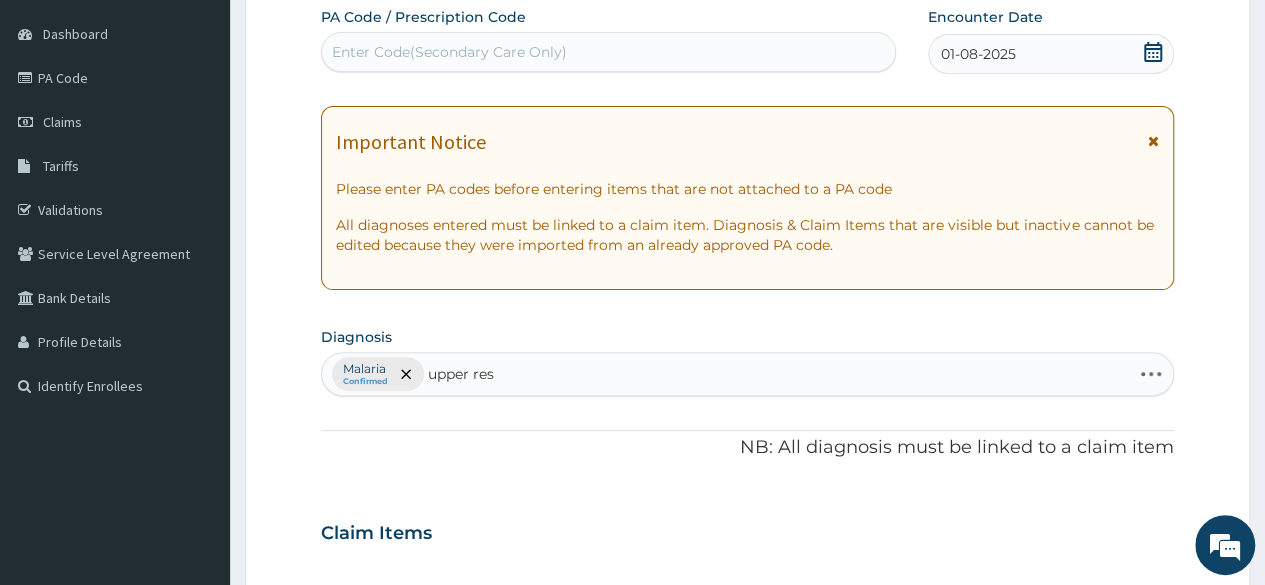 type on "upper resp" 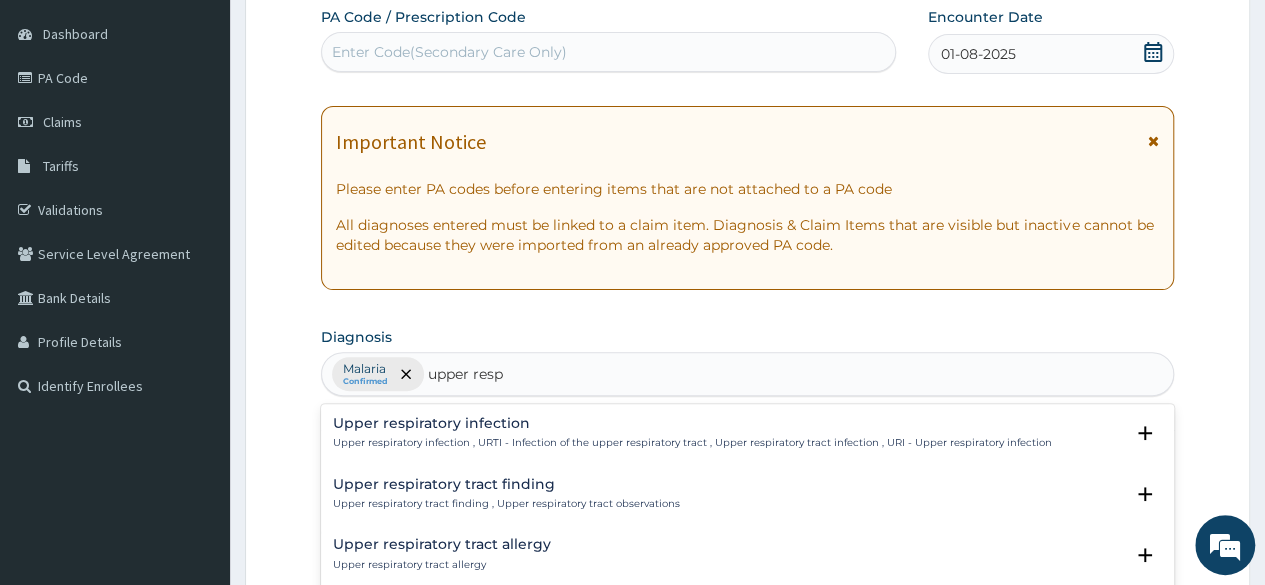 click on "Upper respiratory infection Upper respiratory infection , URTI - Infection of the upper respiratory tract , Upper respiratory tract infection , URI - Upper respiratory infection" at bounding box center (692, 433) 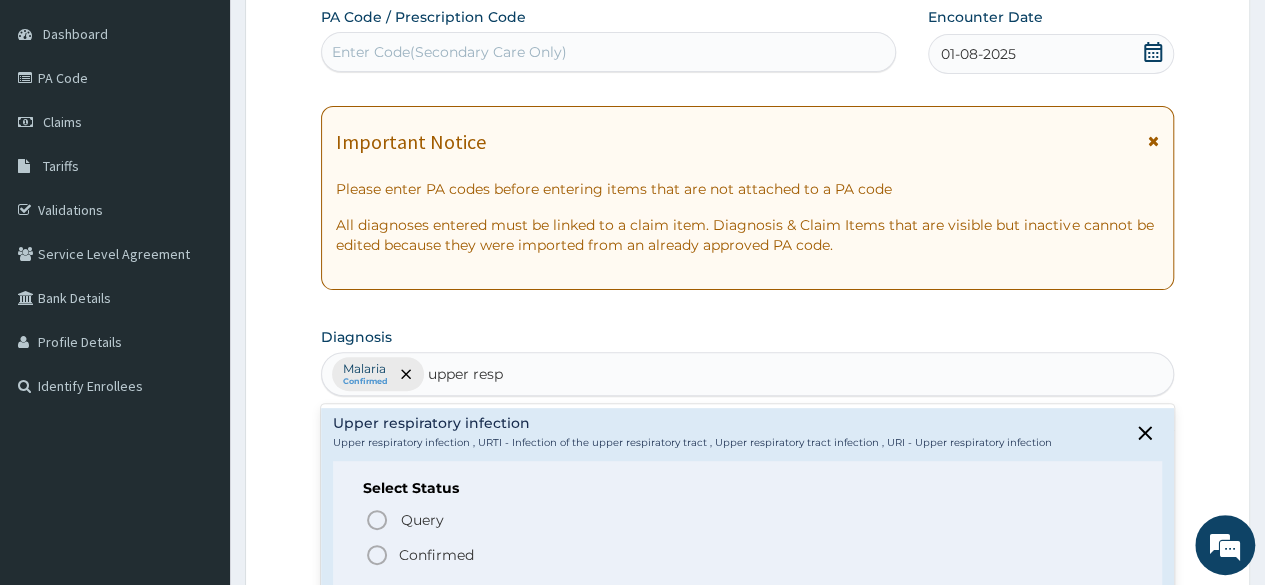 click on "Confirmed" at bounding box center (436, 555) 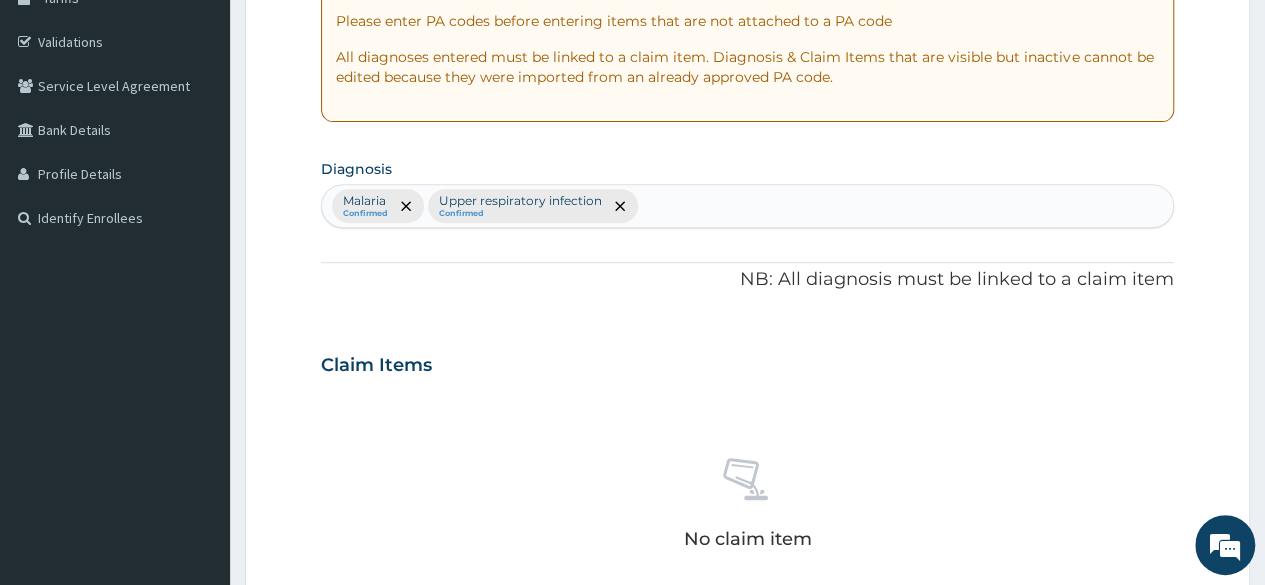 scroll, scrollTop: 354, scrollLeft: 0, axis: vertical 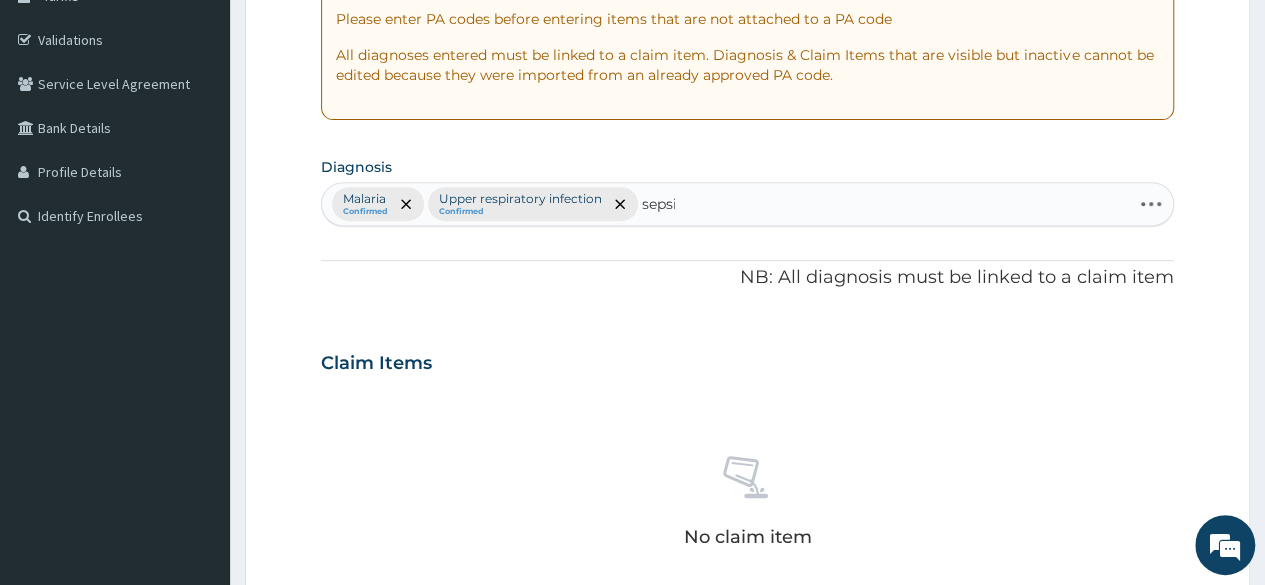 type on "sepsis" 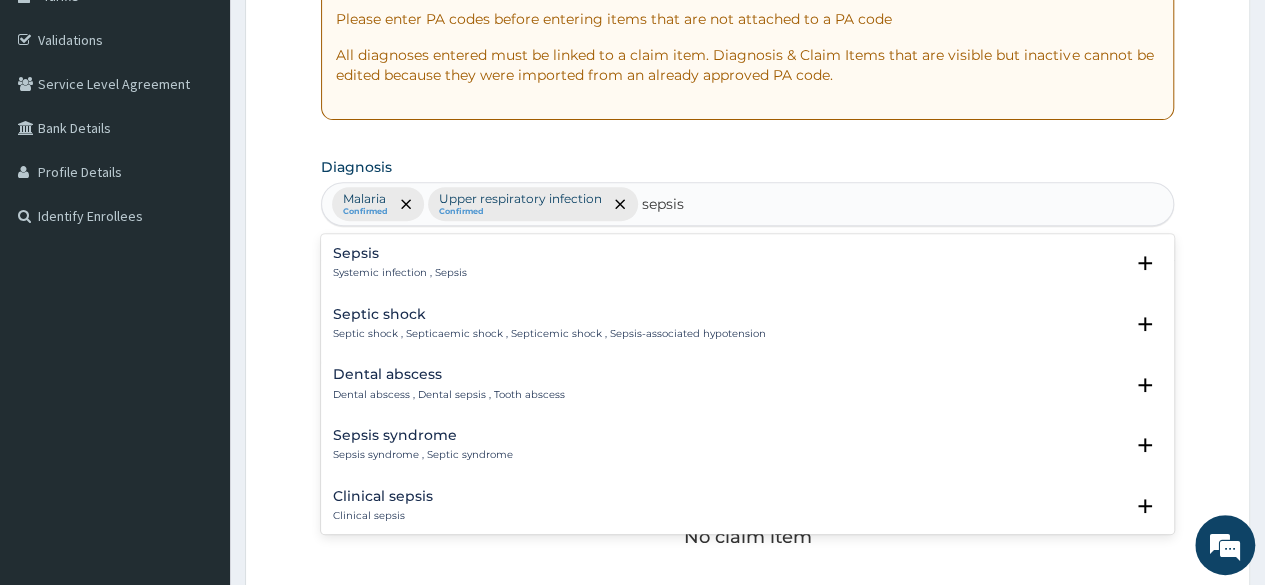 click on "Sepsis Systemic infection , Sepsis" at bounding box center (400, 263) 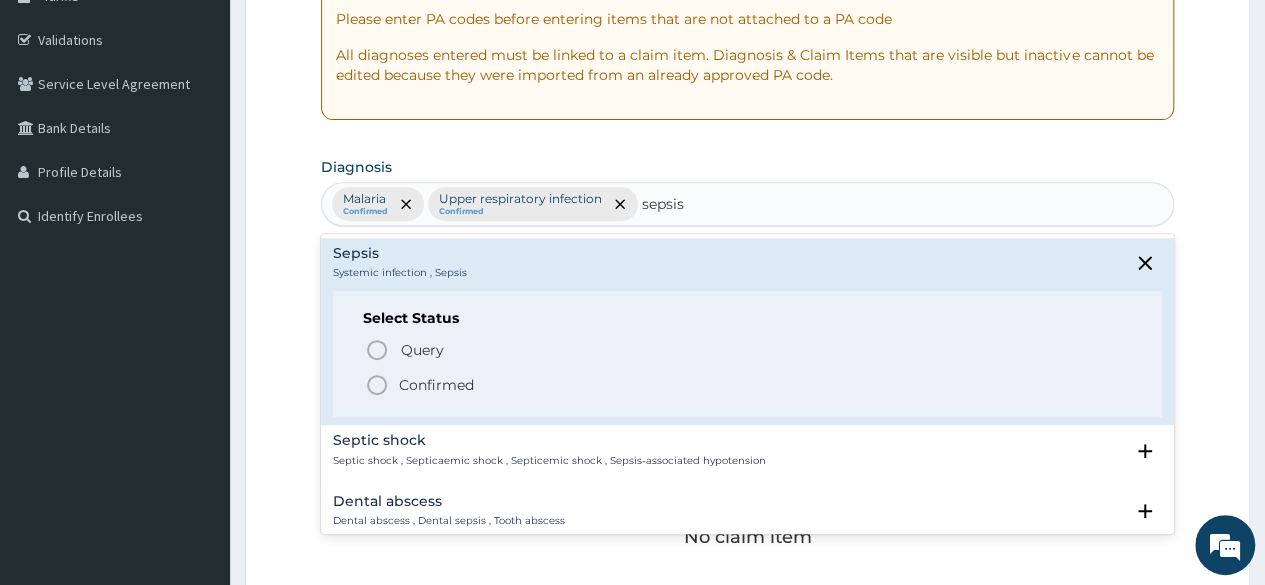 click on "Confirmed" at bounding box center (436, 385) 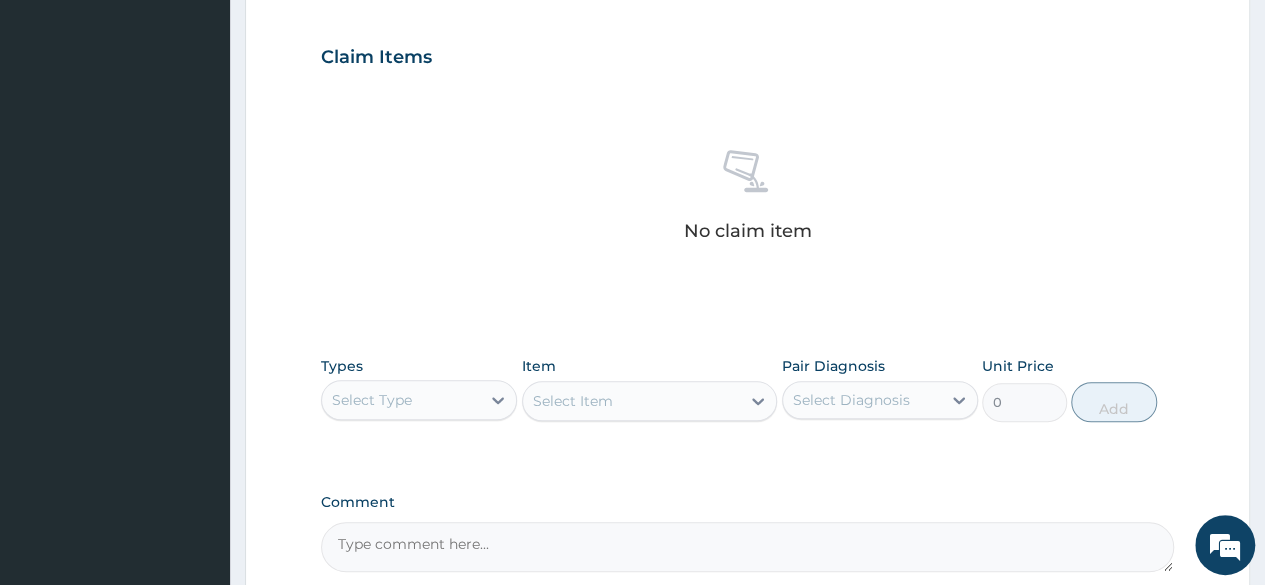 scroll, scrollTop: 706, scrollLeft: 0, axis: vertical 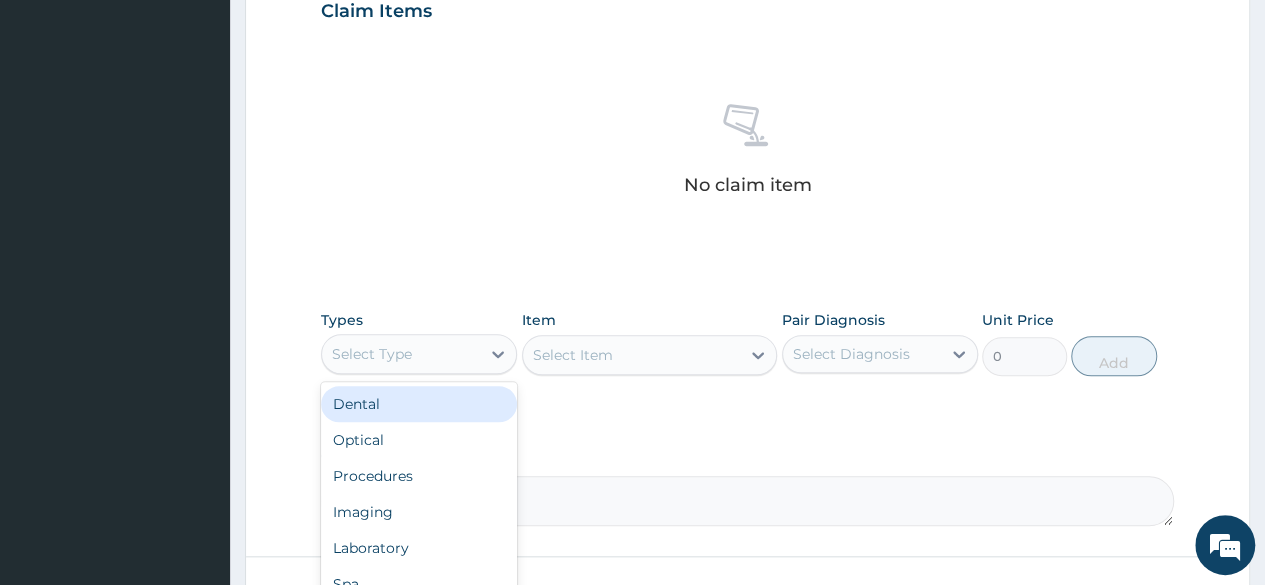 click on "Select Type" at bounding box center (401, 354) 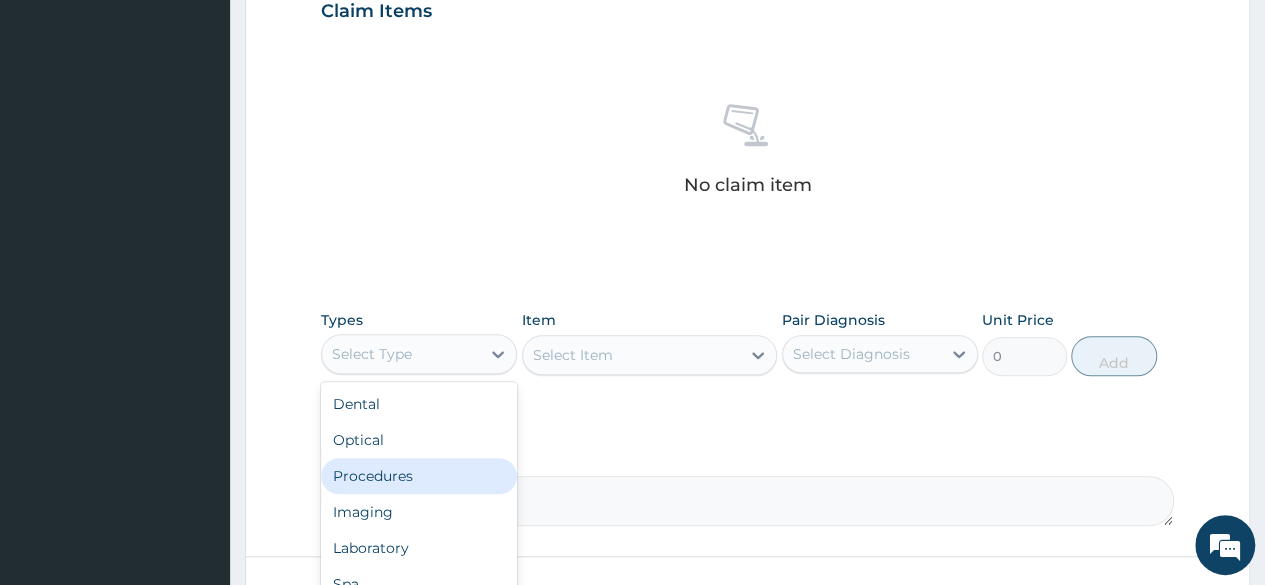 click on "Procedures" at bounding box center [419, 476] 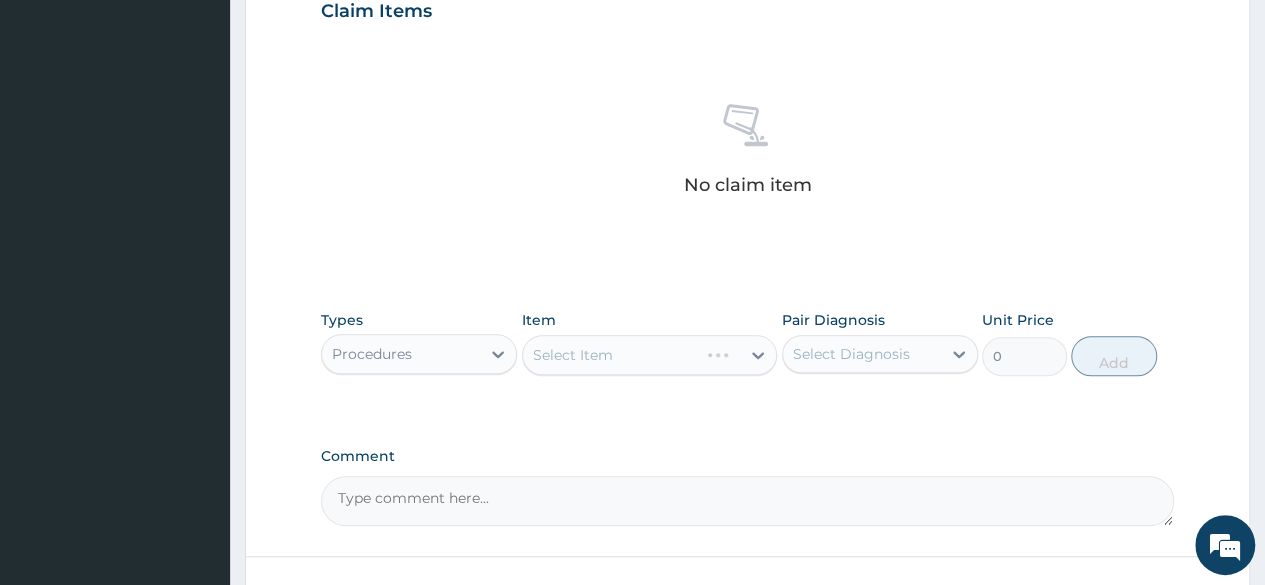 click on "Select Item" at bounding box center [650, 355] 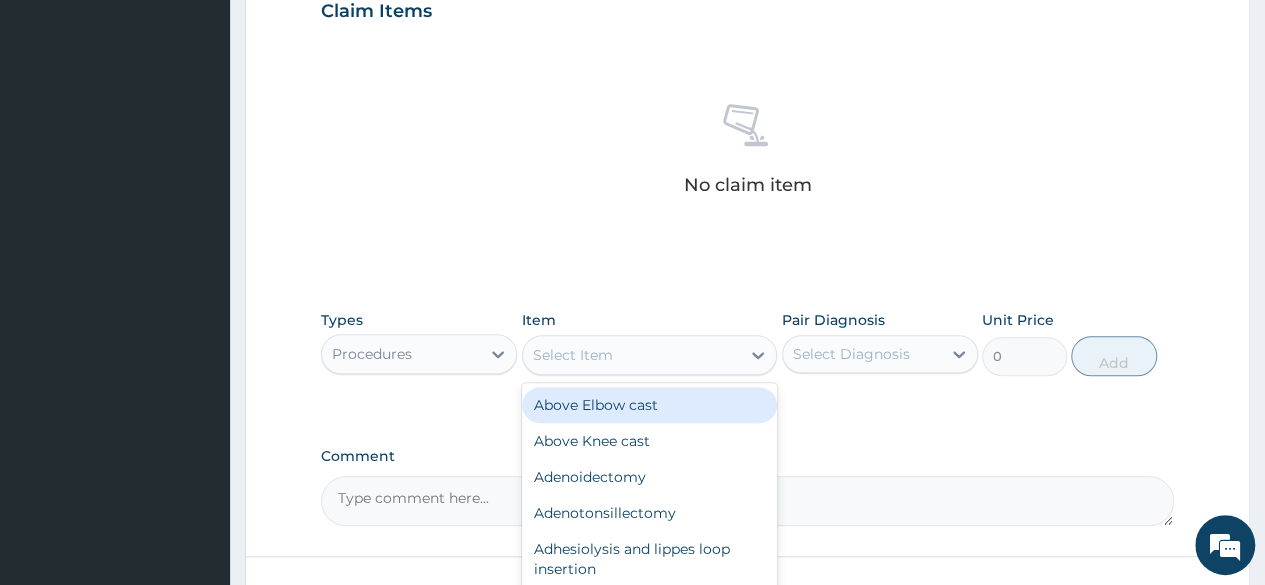 click on "Select Item" at bounding box center (573, 355) 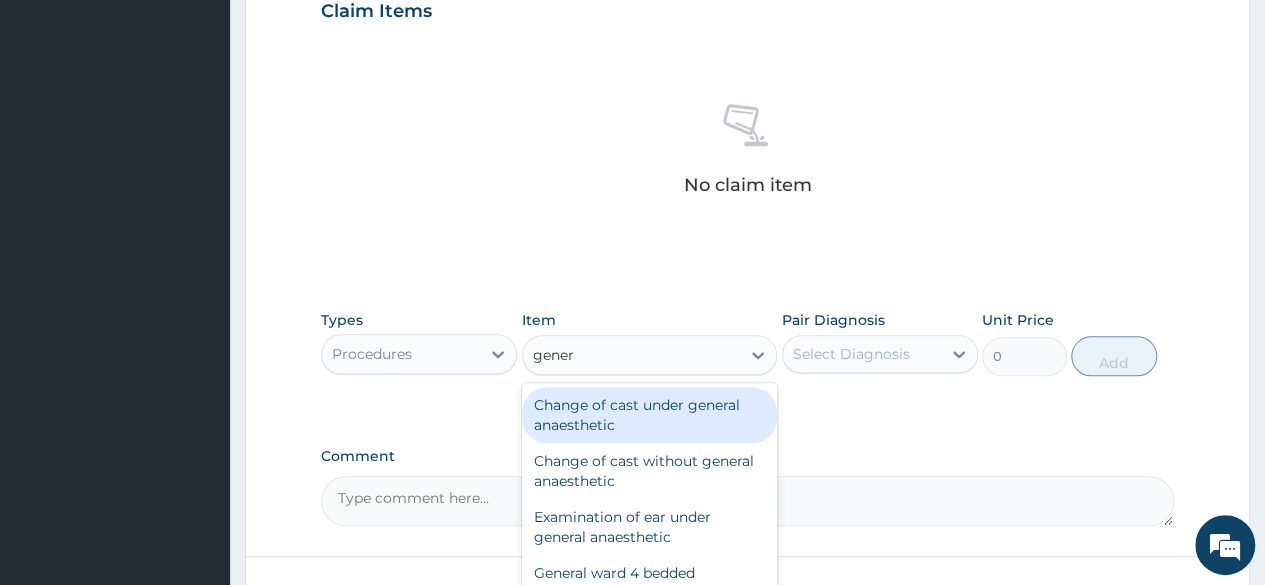 type on "genera" 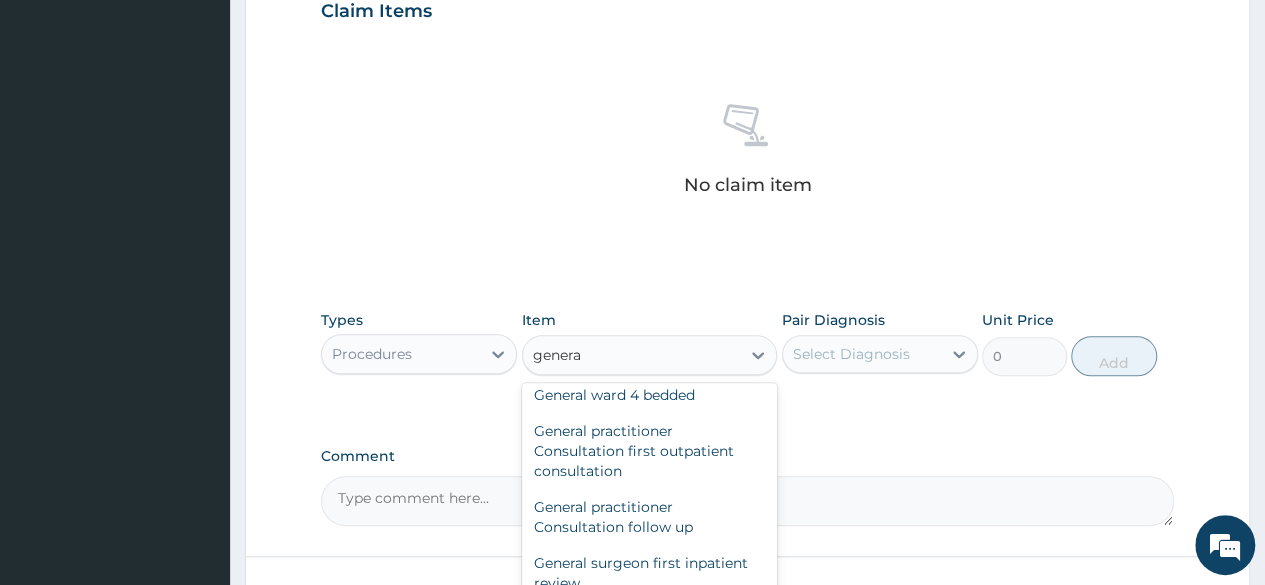scroll, scrollTop: 180, scrollLeft: 0, axis: vertical 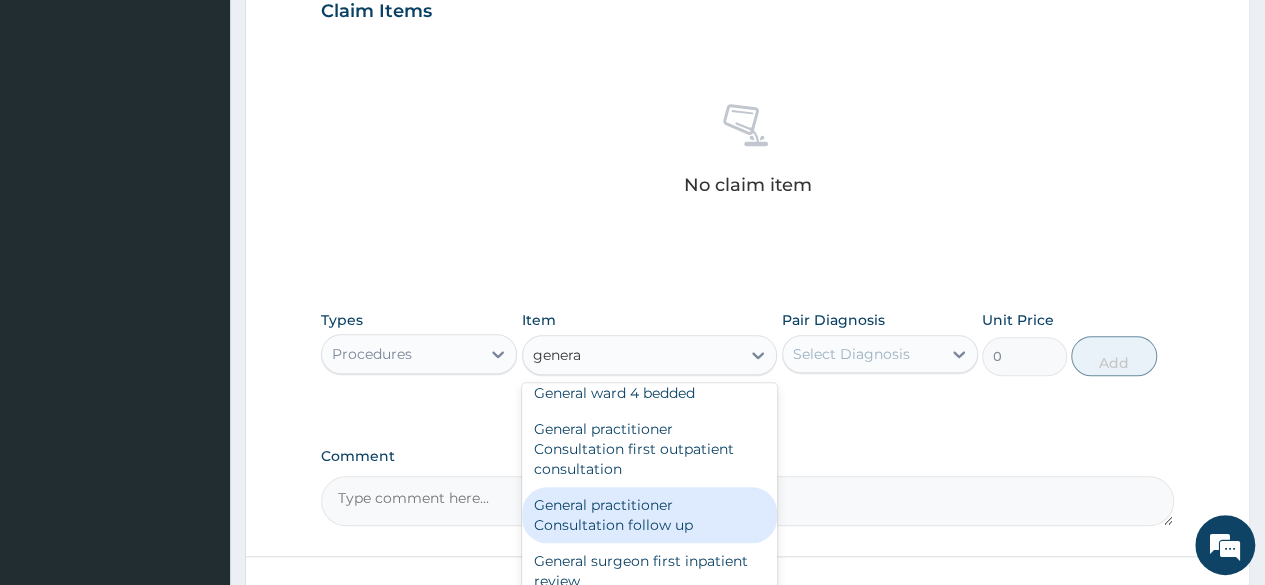click on "General practitioner Consultation follow up" at bounding box center [650, 515] 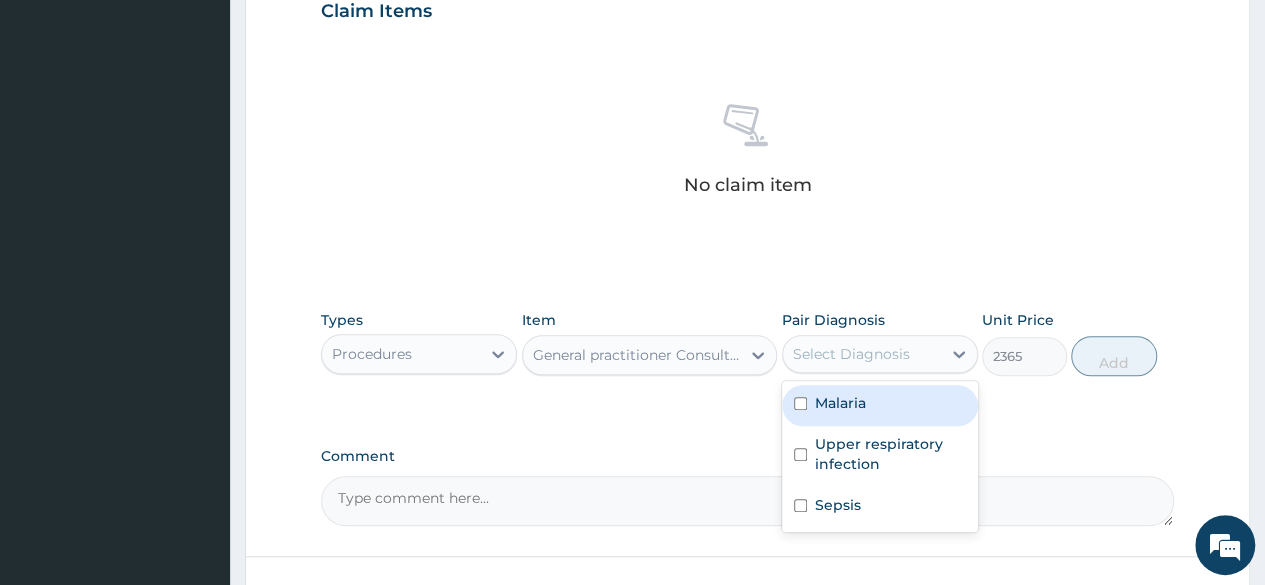 click on "Select Diagnosis" at bounding box center (851, 354) 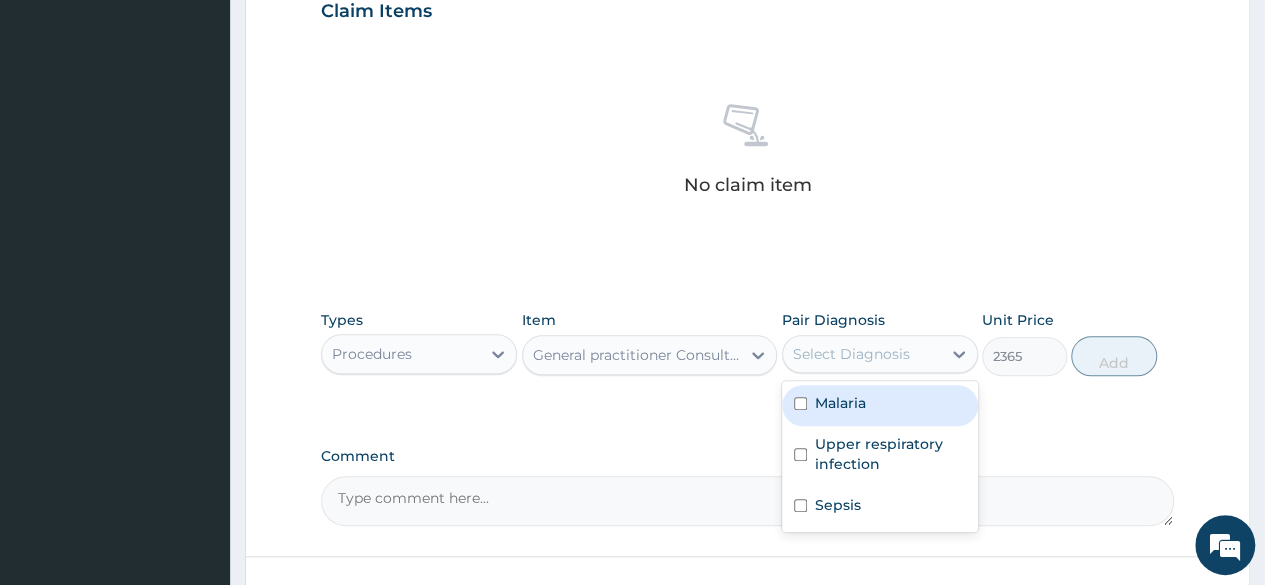 click on "Malaria" at bounding box center [840, 403] 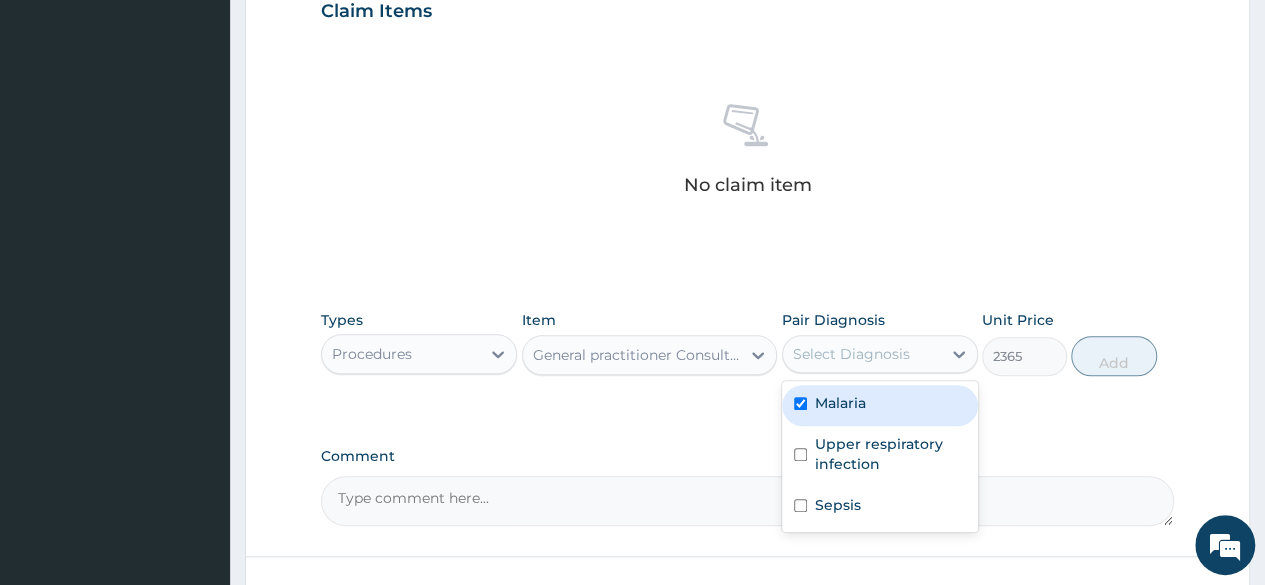 checkbox on "true" 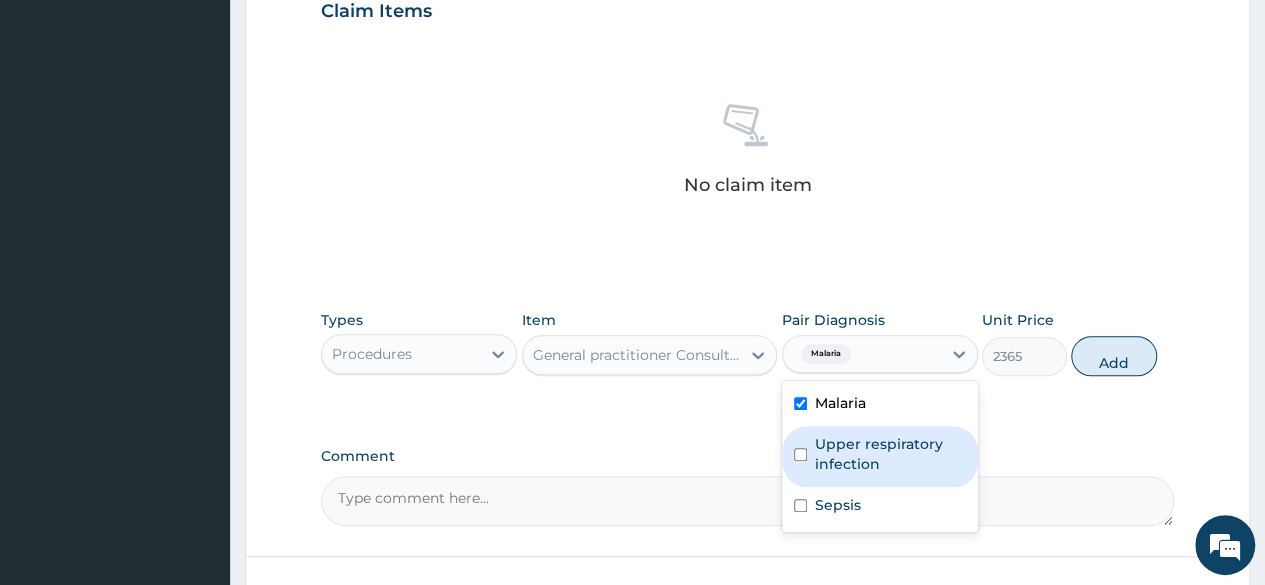 click on "Upper respiratory infection" at bounding box center (890, 454) 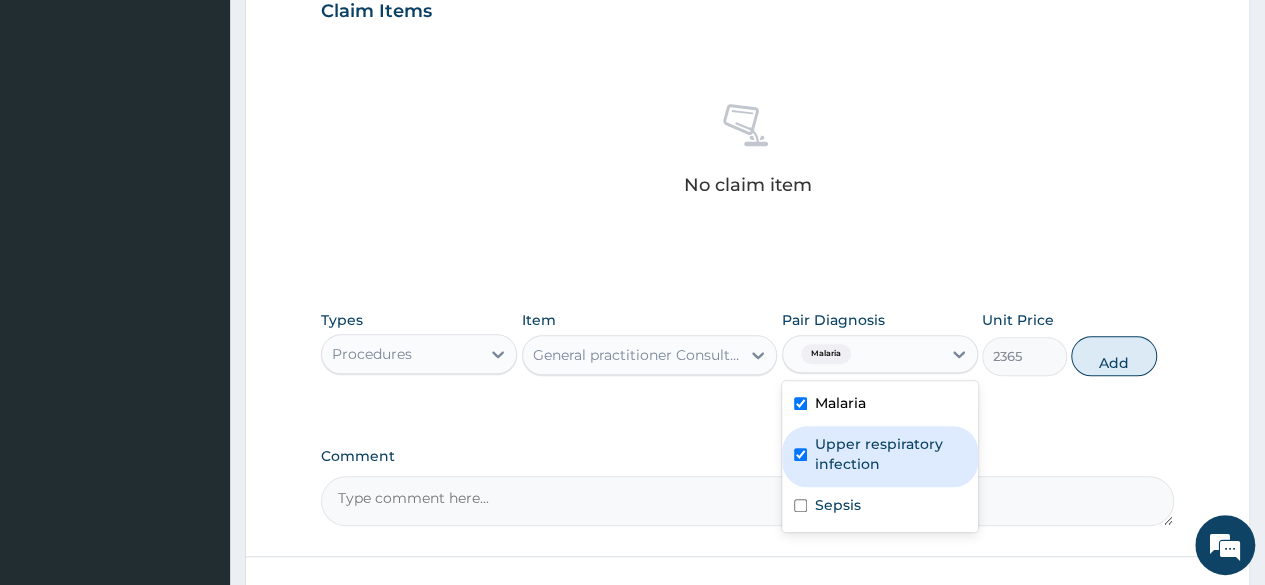 checkbox on "true" 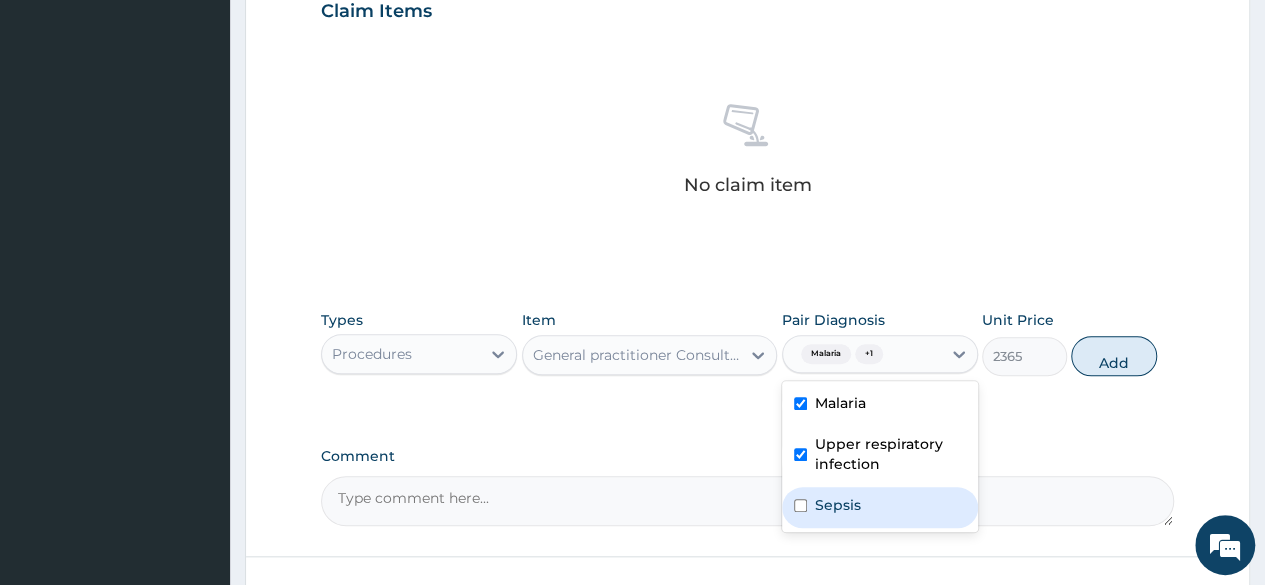 click on "Sepsis" at bounding box center (838, 505) 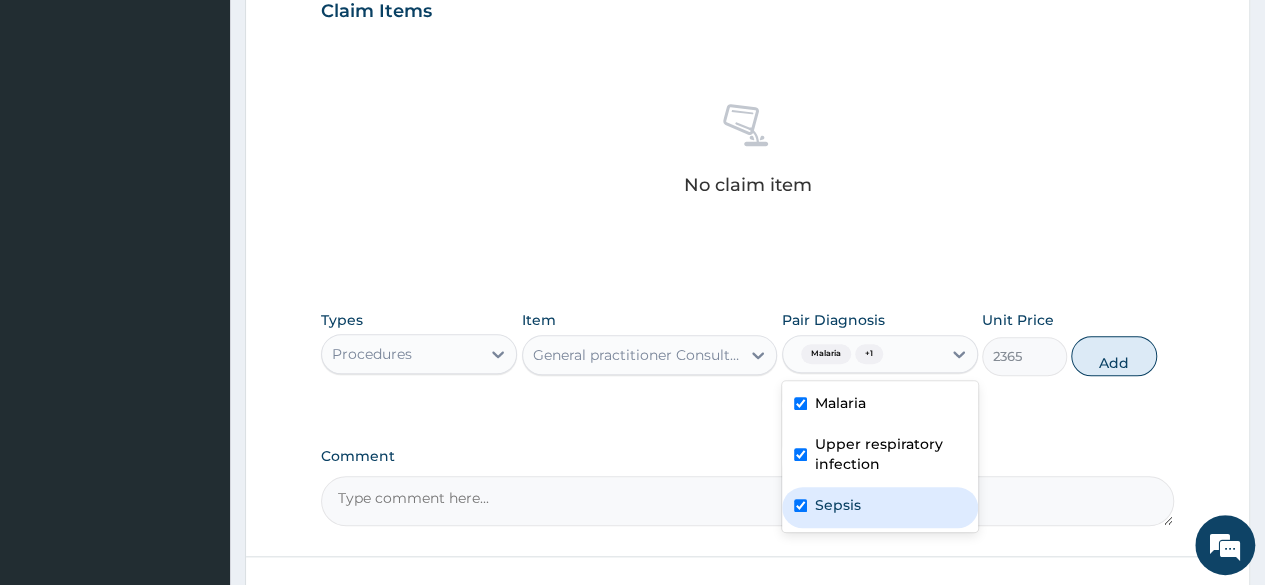checkbox on "true" 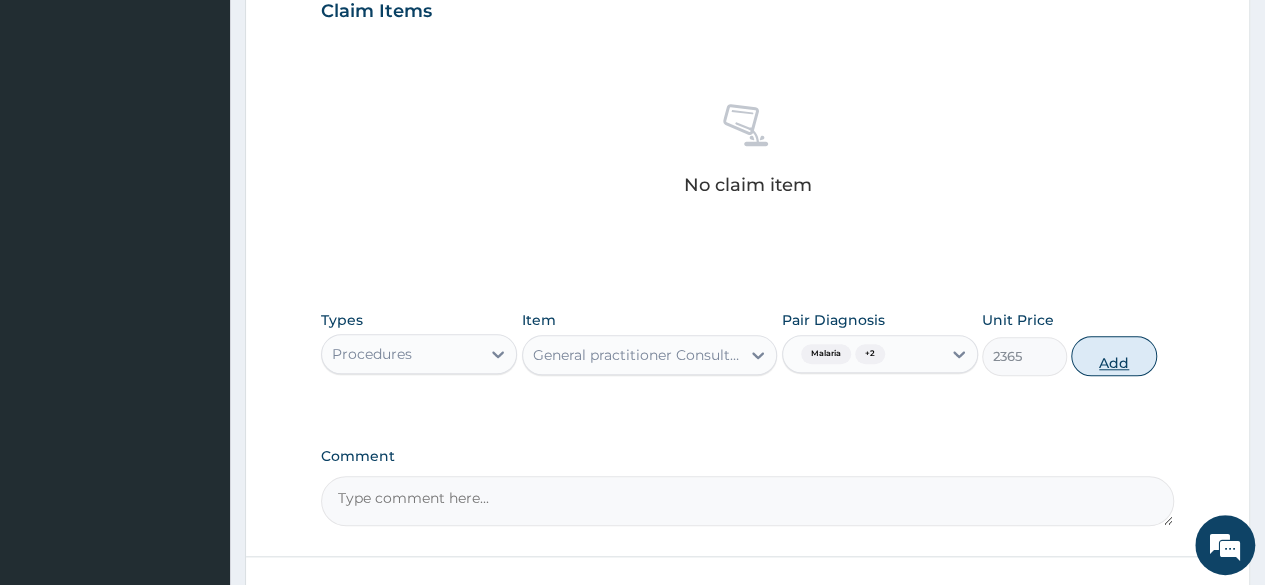 click on "Add" at bounding box center [1113, 356] 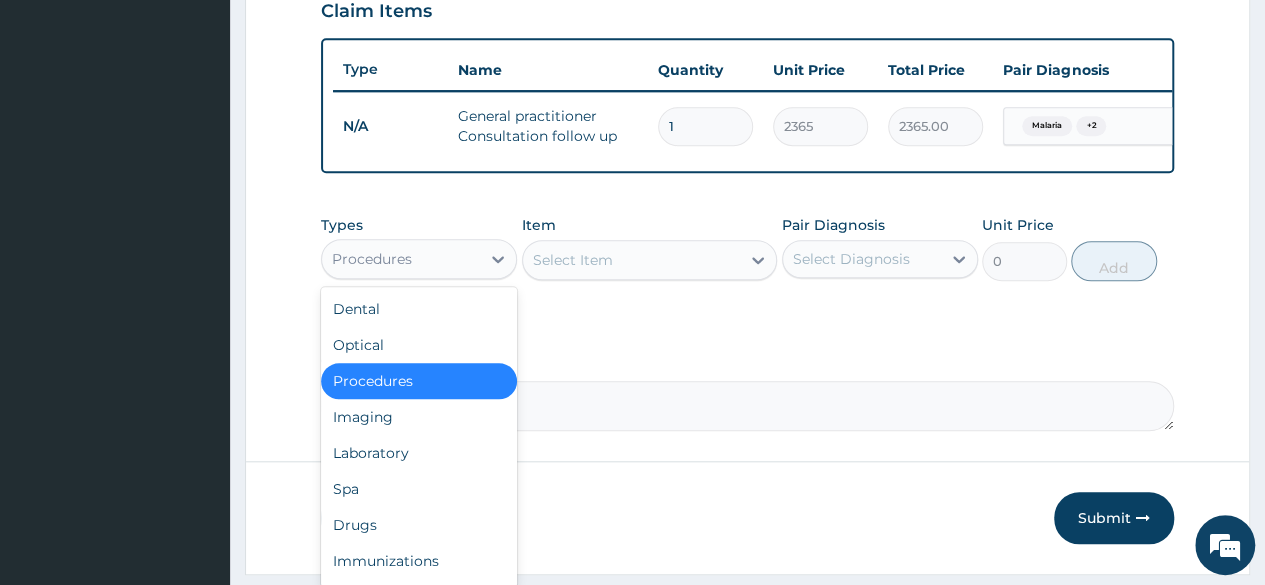 click on "Procedures" at bounding box center (401, 259) 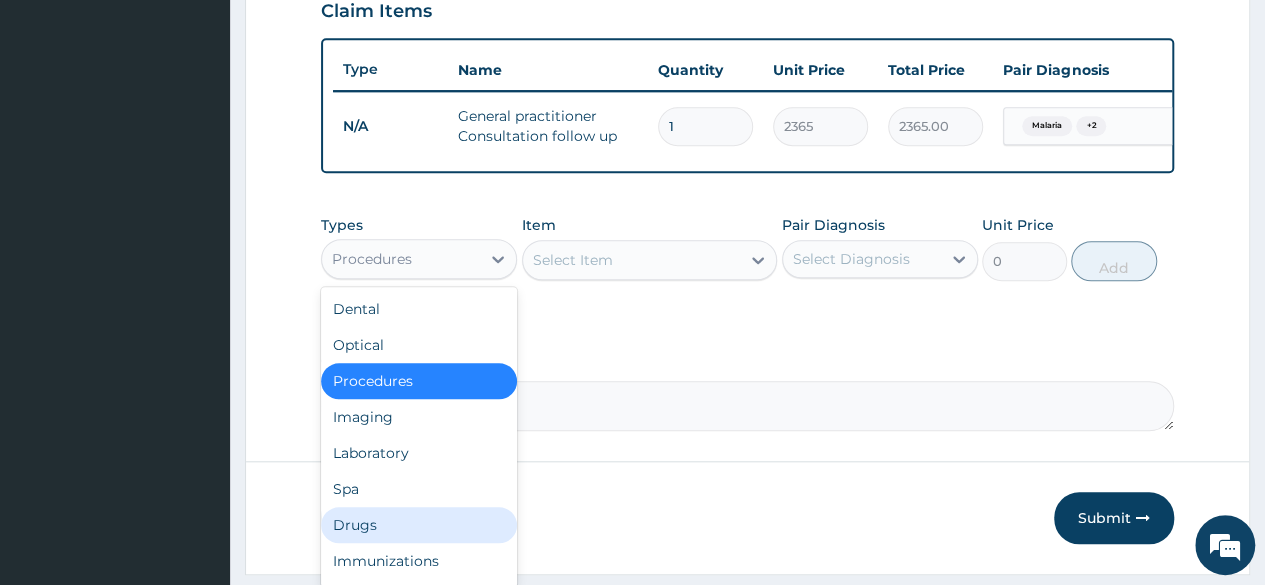 click on "Drugs" at bounding box center (419, 525) 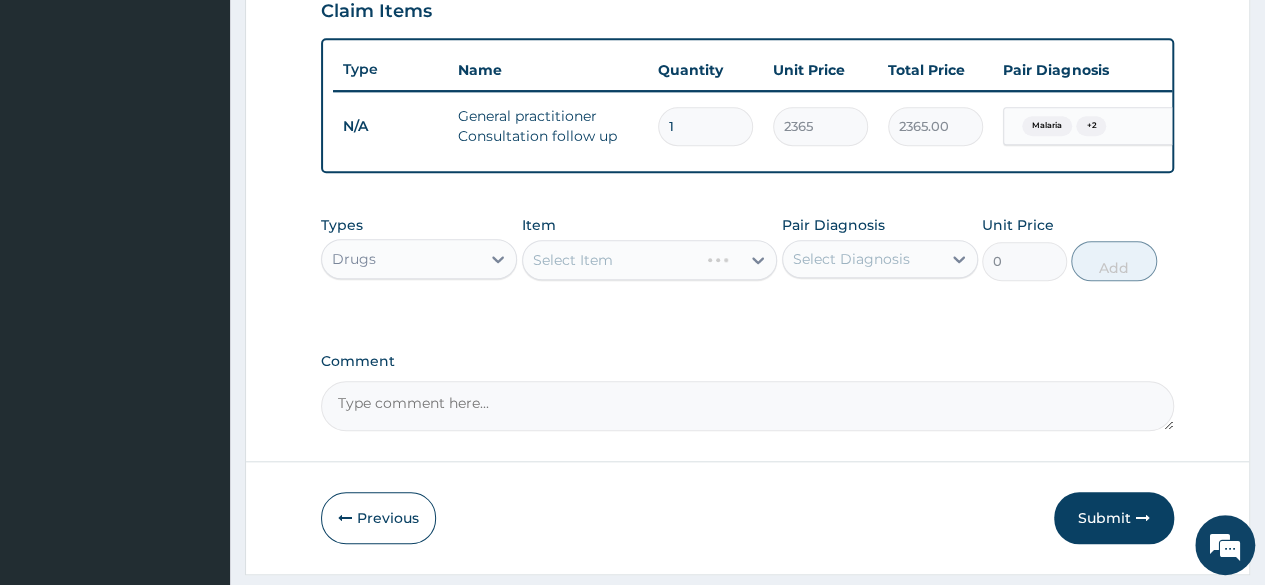 click on "Select Item" at bounding box center (650, 260) 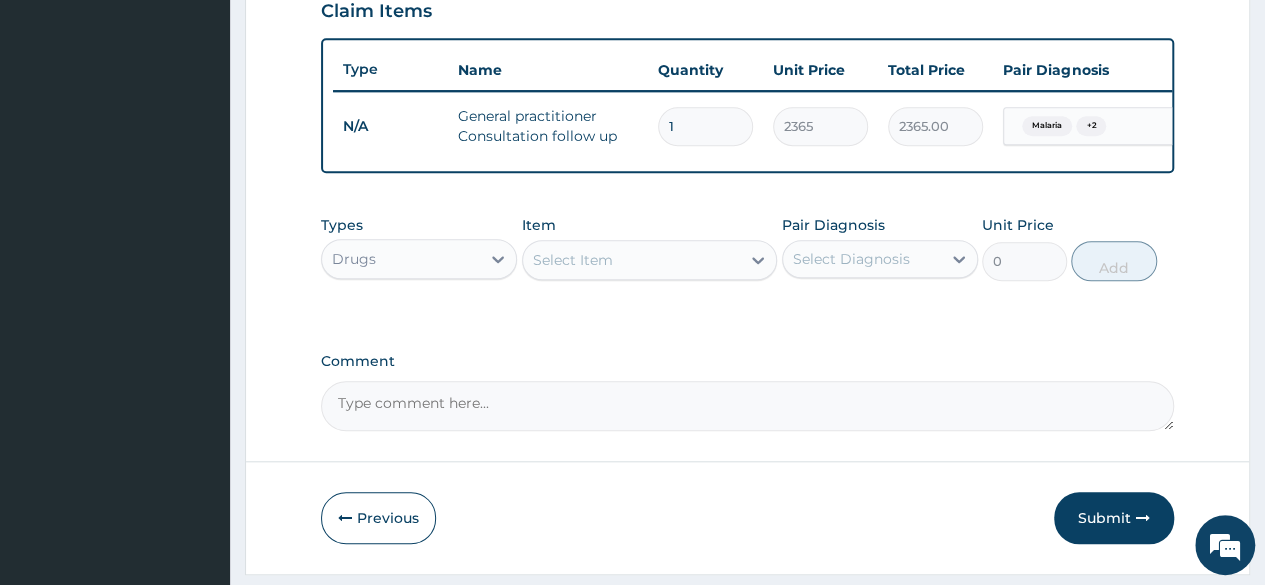 click on "Select Item" at bounding box center (632, 260) 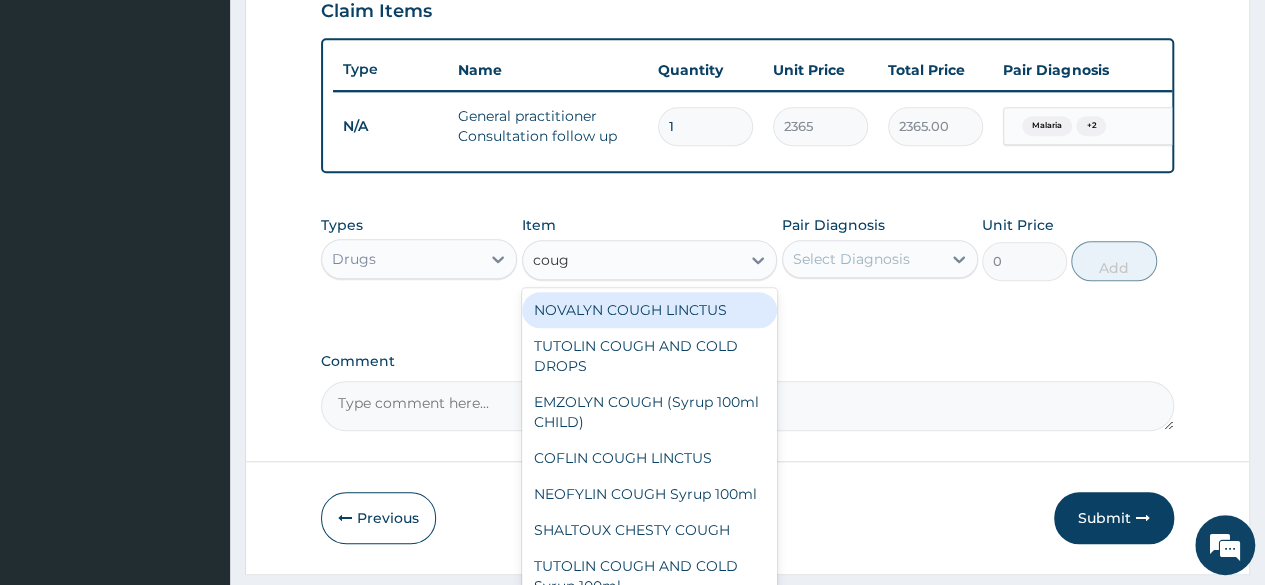 type on "cough" 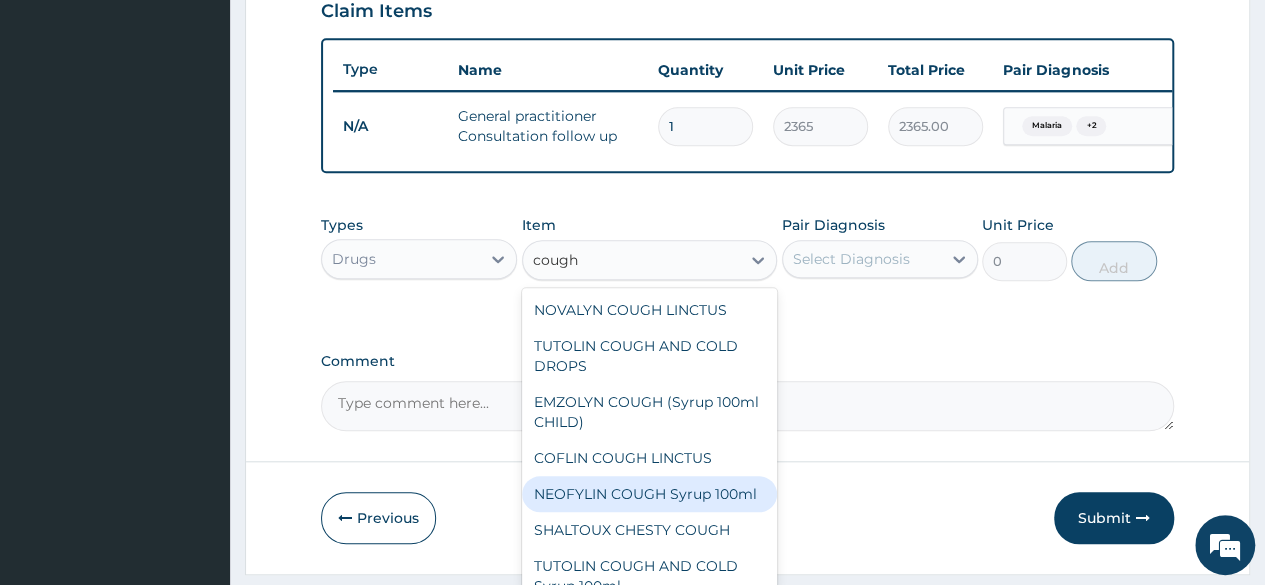 click on "NEOFYLIN COUGH Syrup 100ml" at bounding box center [650, 494] 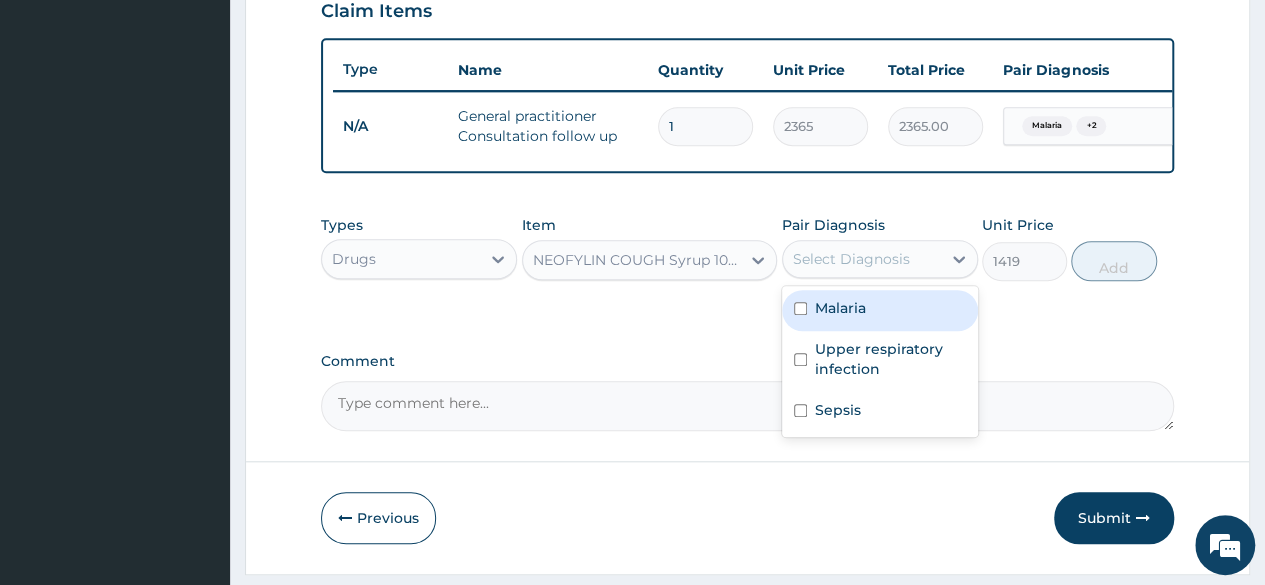 click on "Select Diagnosis" at bounding box center (851, 259) 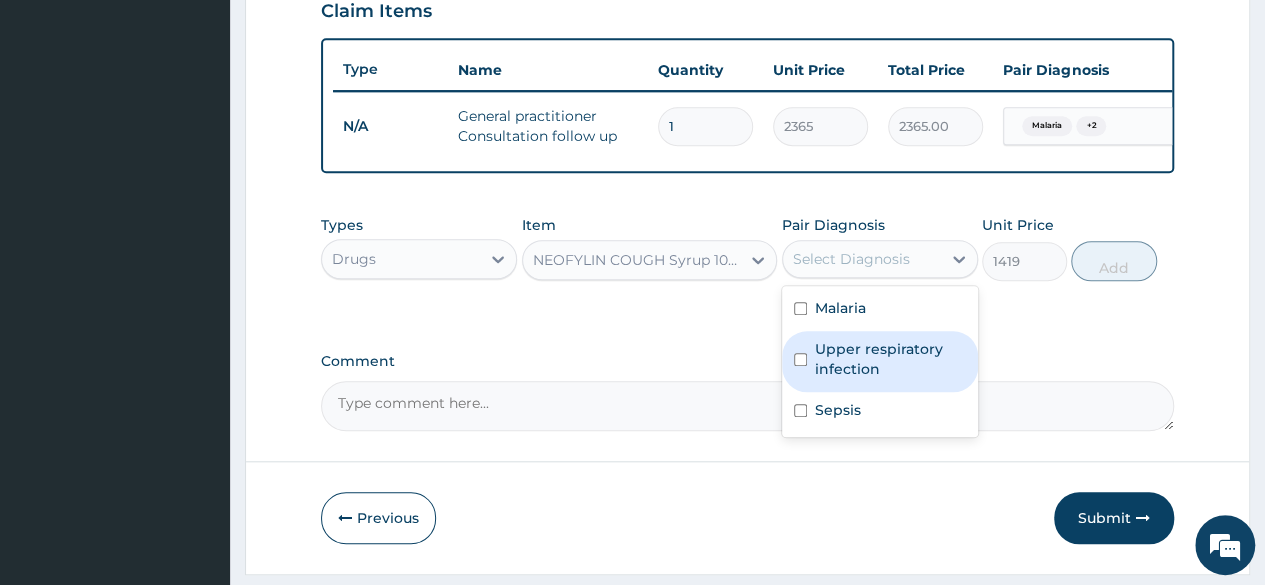 click on "Upper respiratory infection" at bounding box center (890, 359) 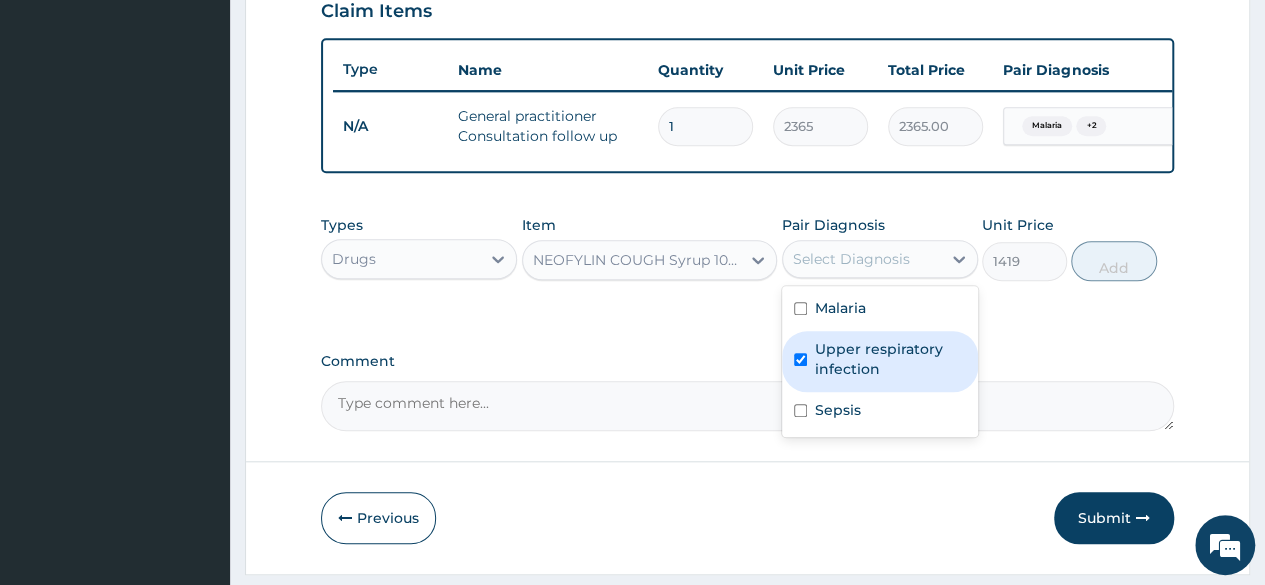 checkbox on "true" 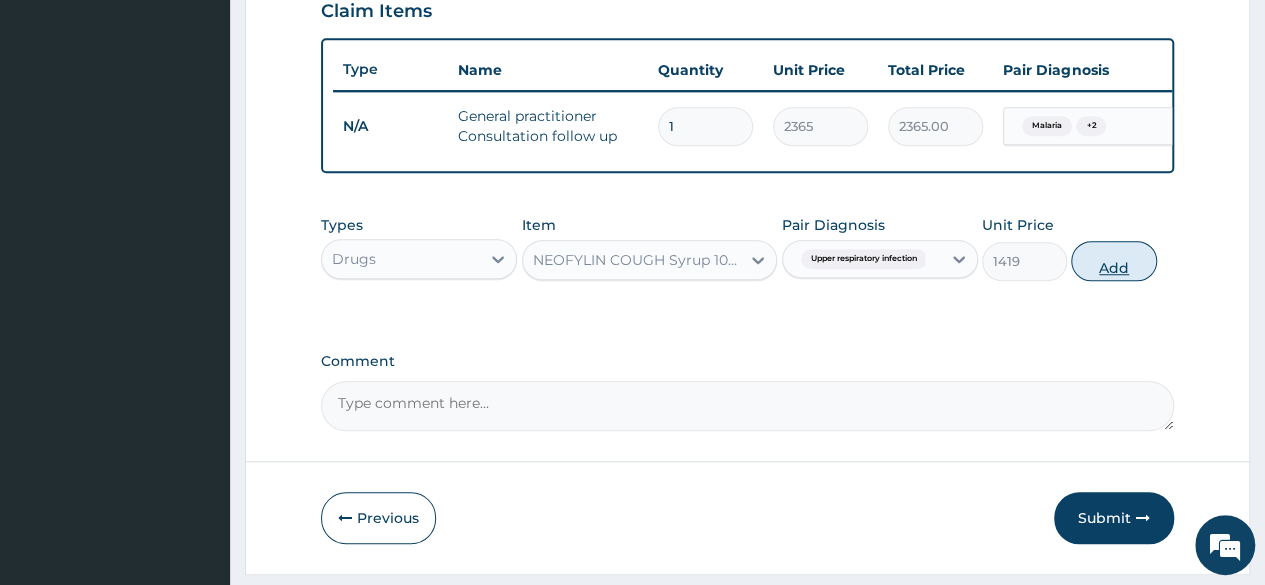 click on "Add" at bounding box center [1113, 261] 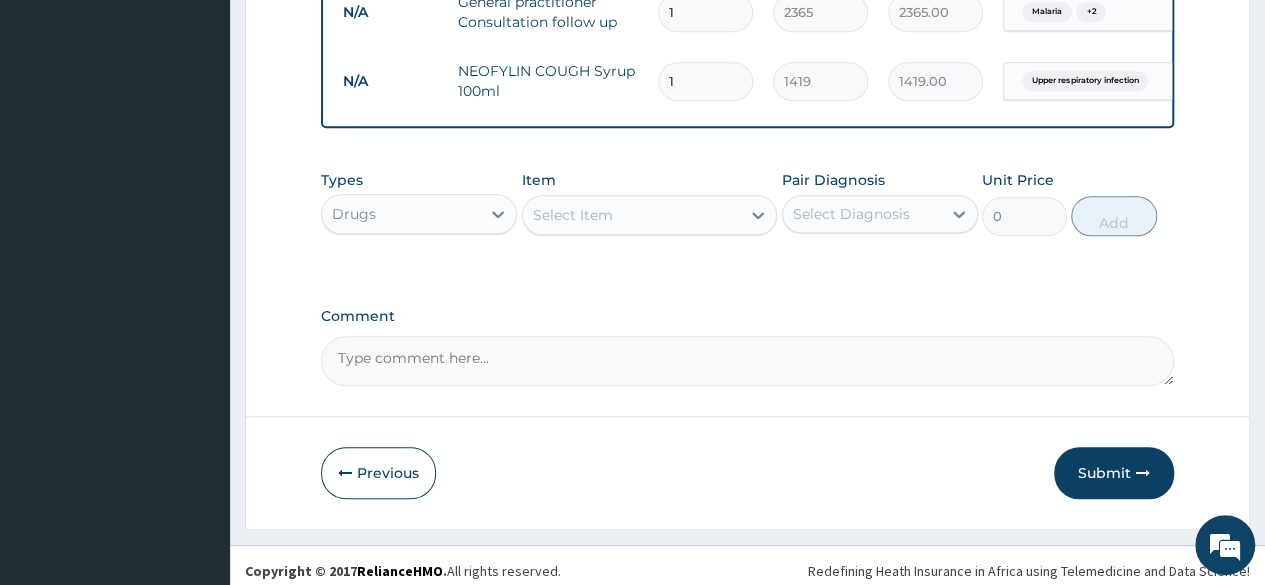 scroll, scrollTop: 843, scrollLeft: 0, axis: vertical 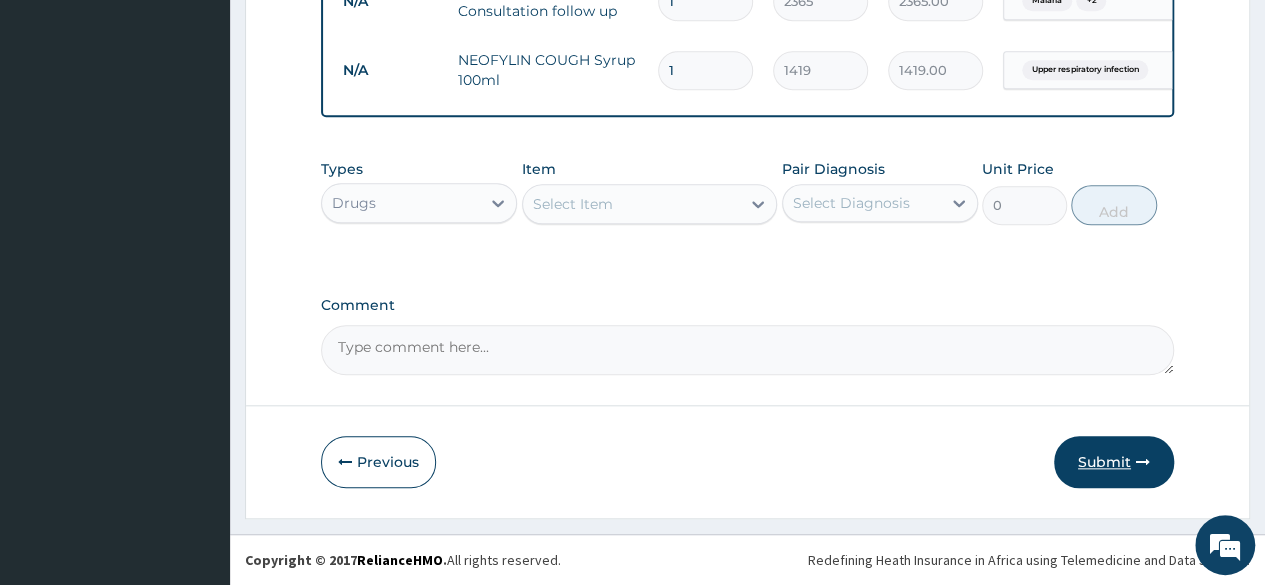 click on "Submit" at bounding box center [1114, 462] 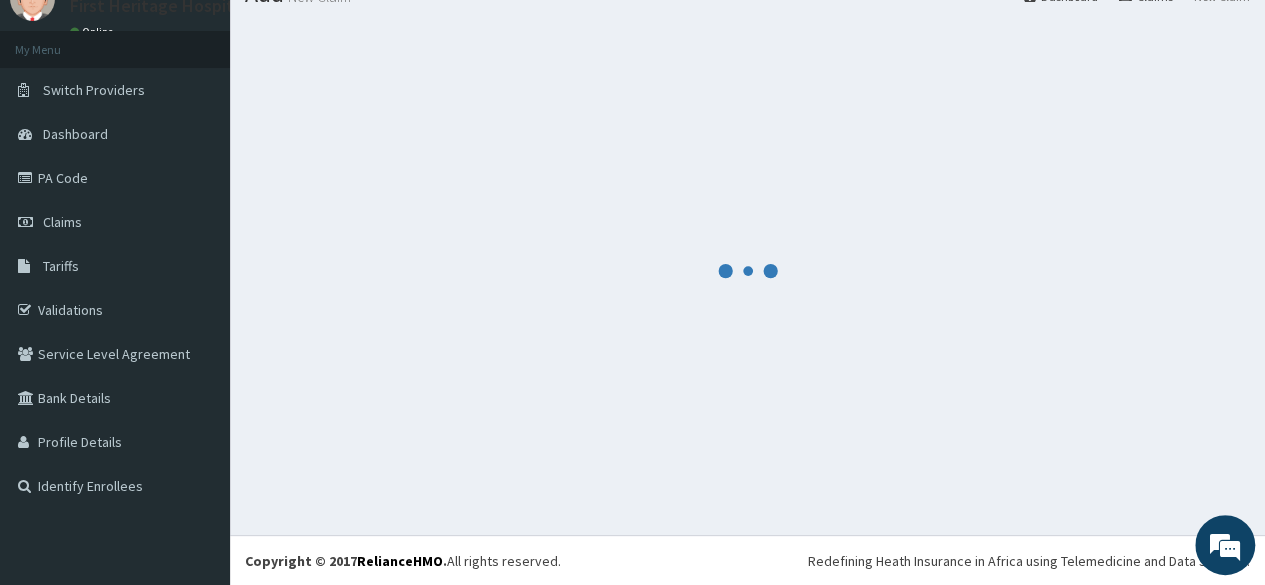 scroll, scrollTop: 843, scrollLeft: 0, axis: vertical 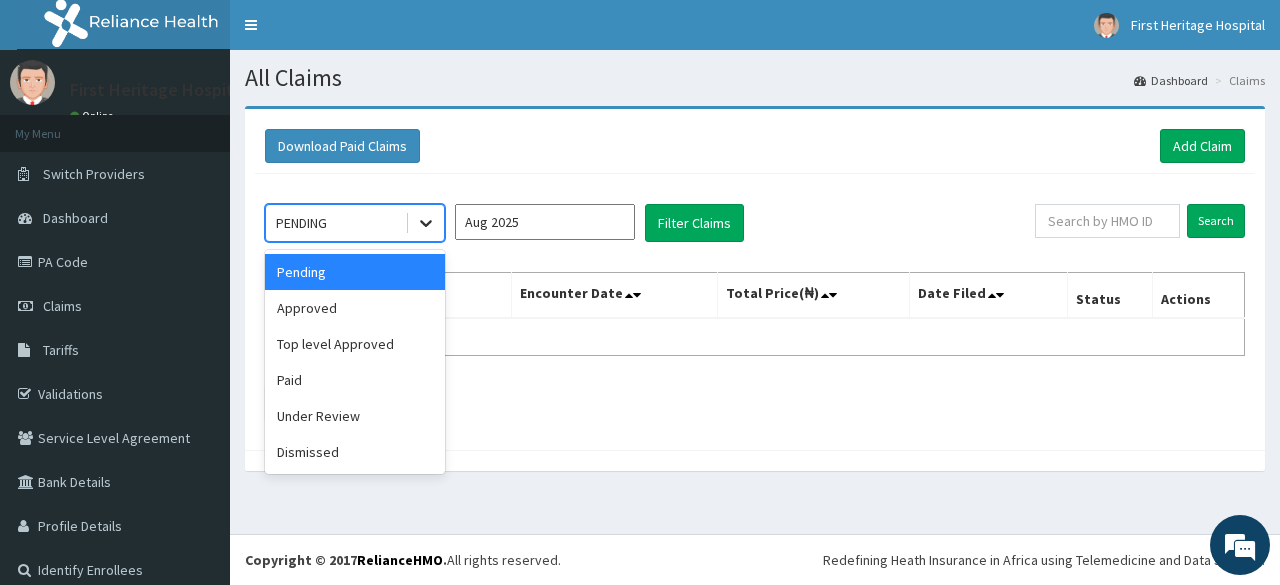 click 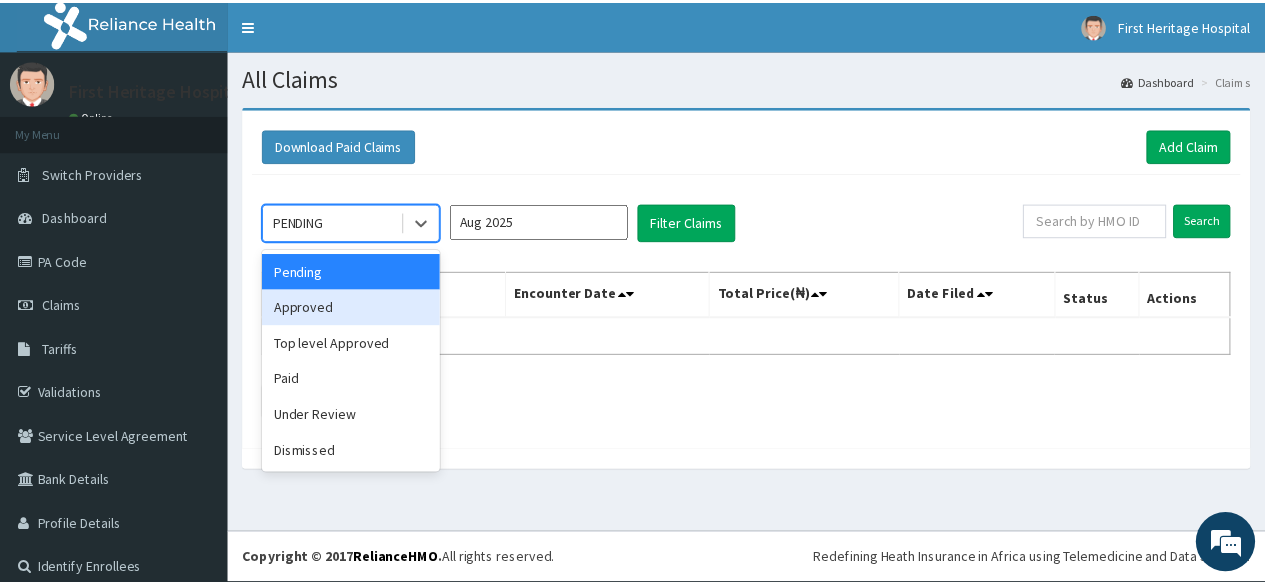 scroll, scrollTop: 0, scrollLeft: 0, axis: both 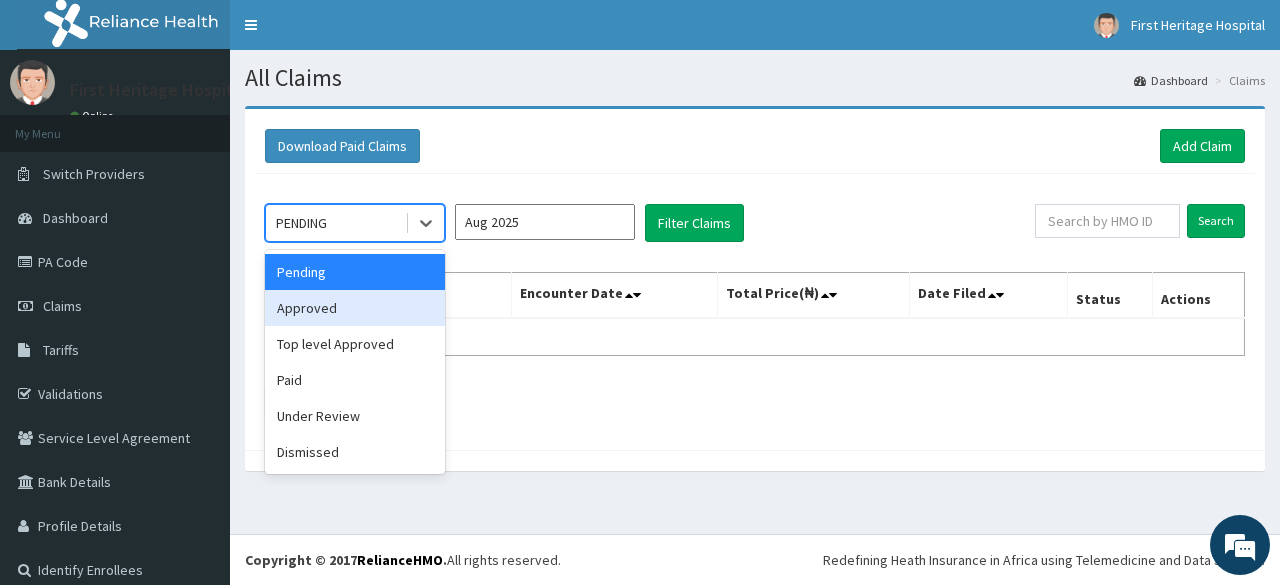 click on "Approved" at bounding box center (355, 308) 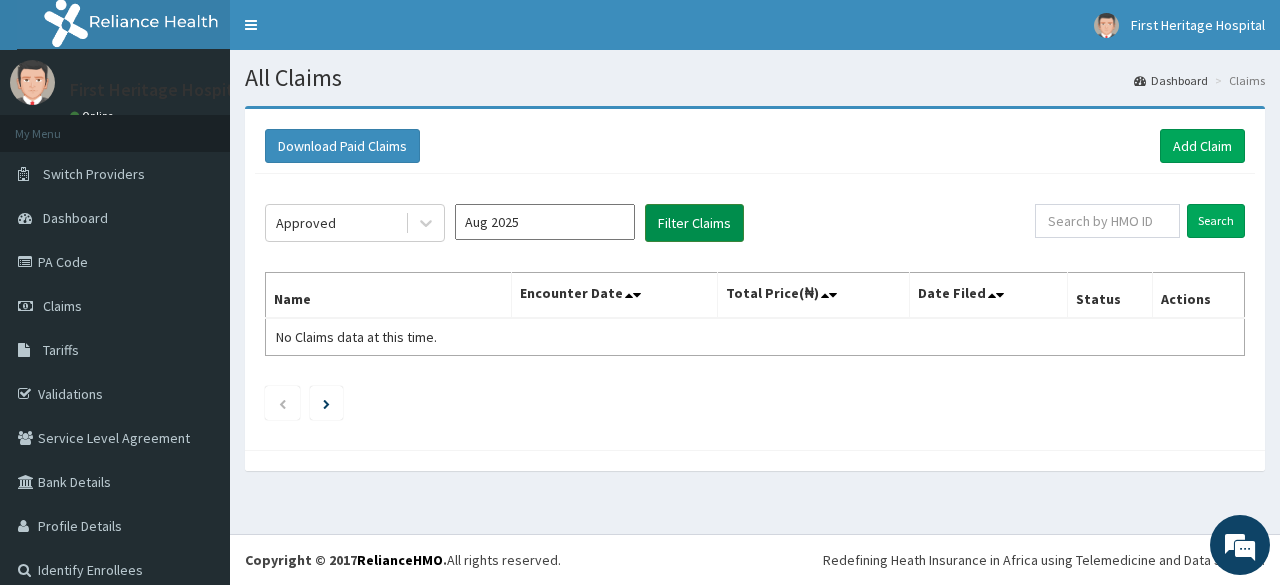 click on "Filter Claims" at bounding box center (694, 223) 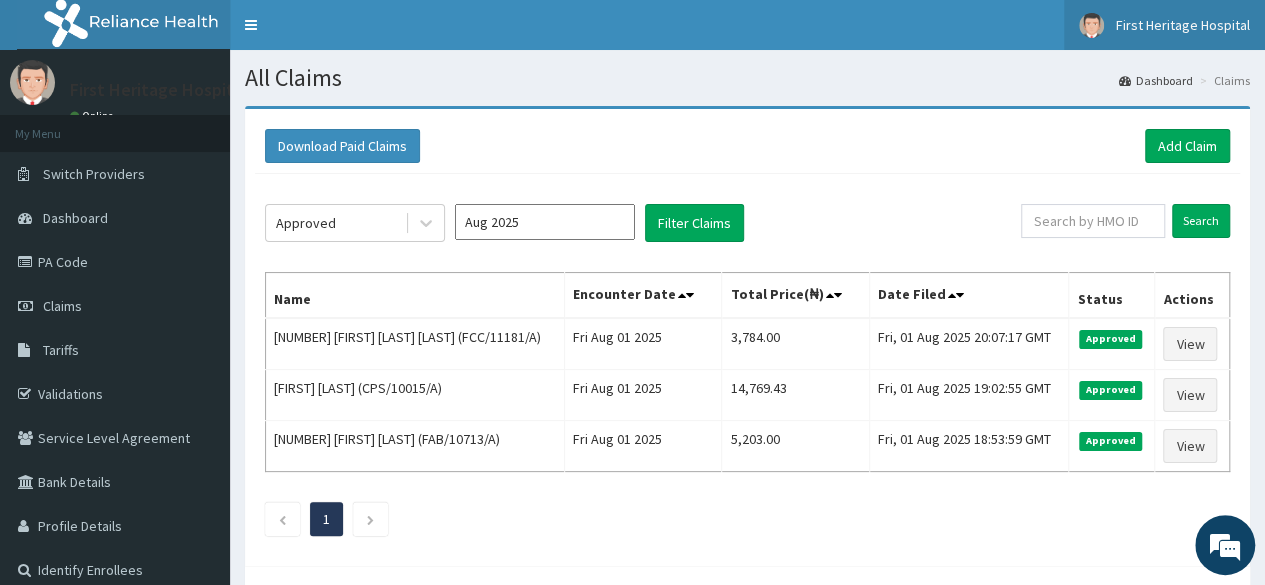click on "First Heritage Hospital" at bounding box center (1183, 25) 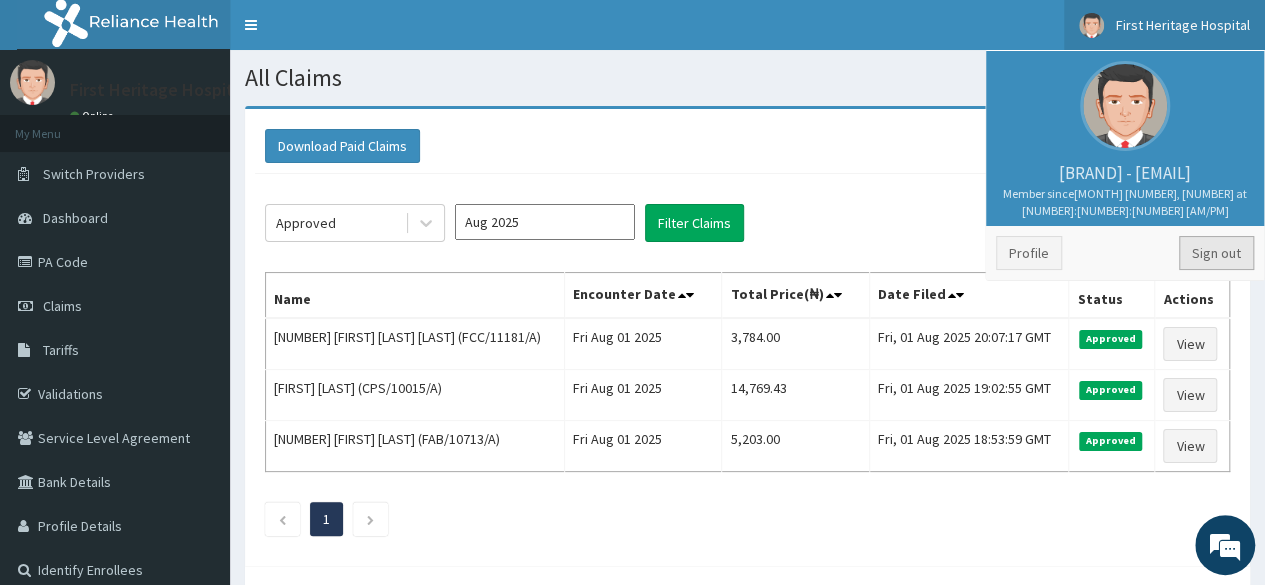 click on "Sign out" at bounding box center [1216, 253] 